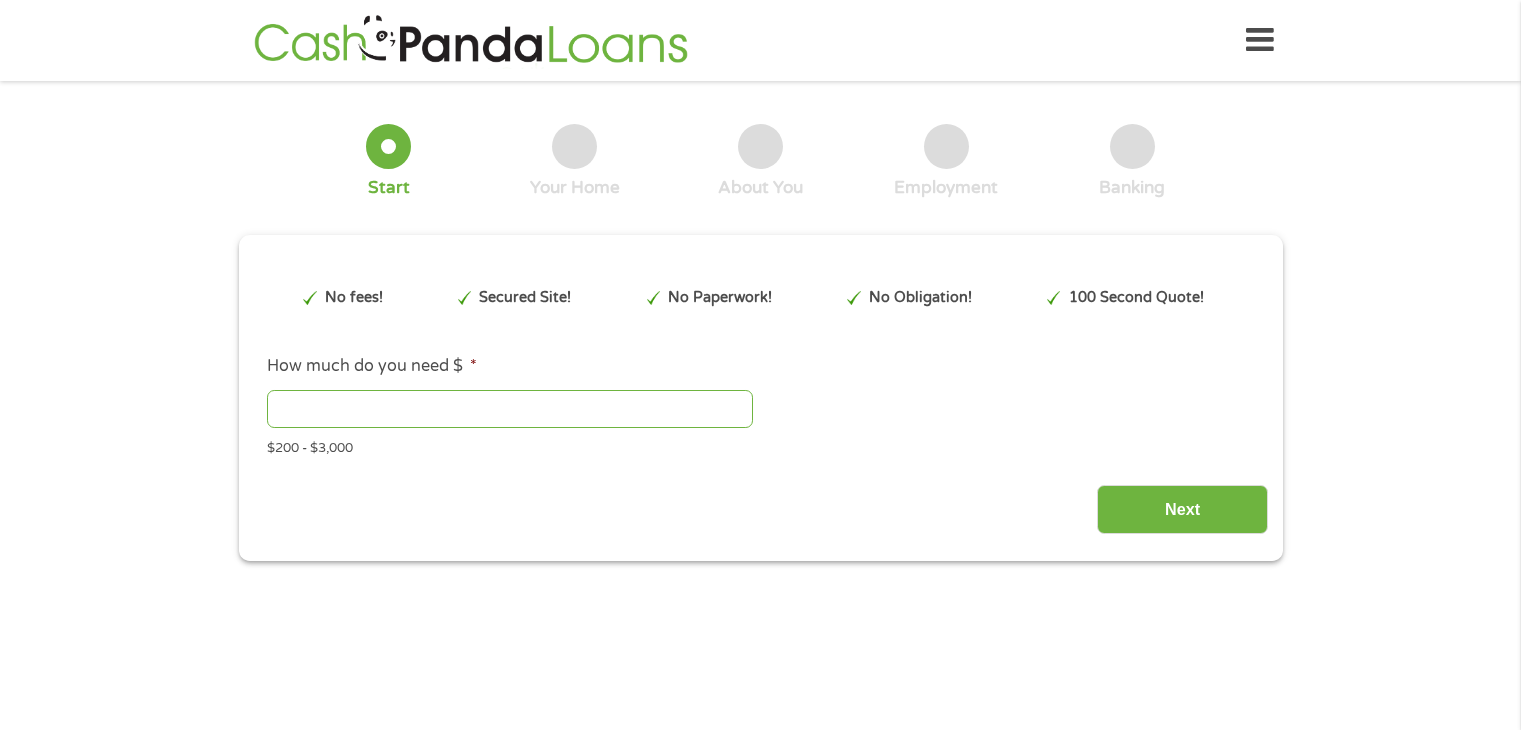 scroll, scrollTop: 0, scrollLeft: 0, axis: both 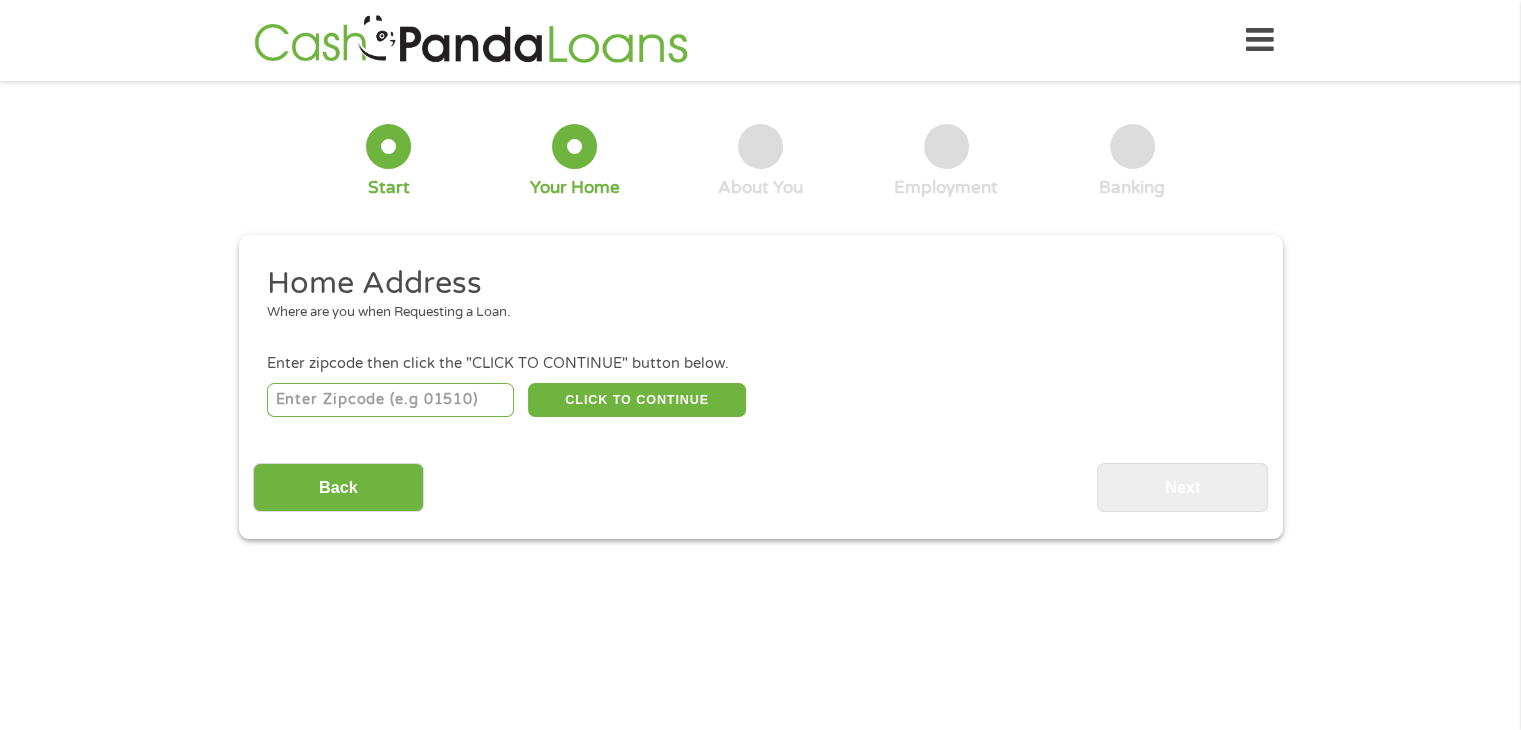 click at bounding box center [390, 400] 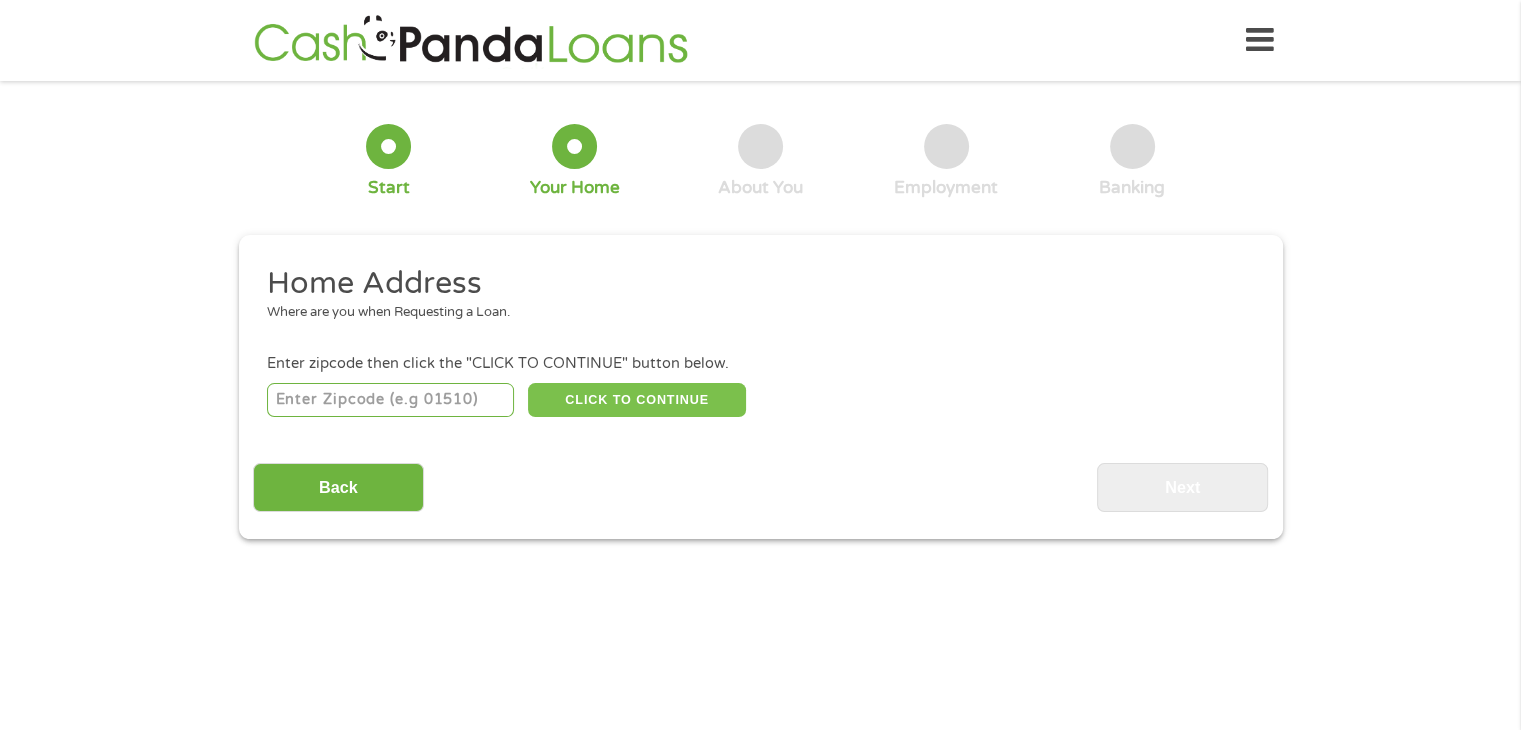 type on "[NUMBER]" 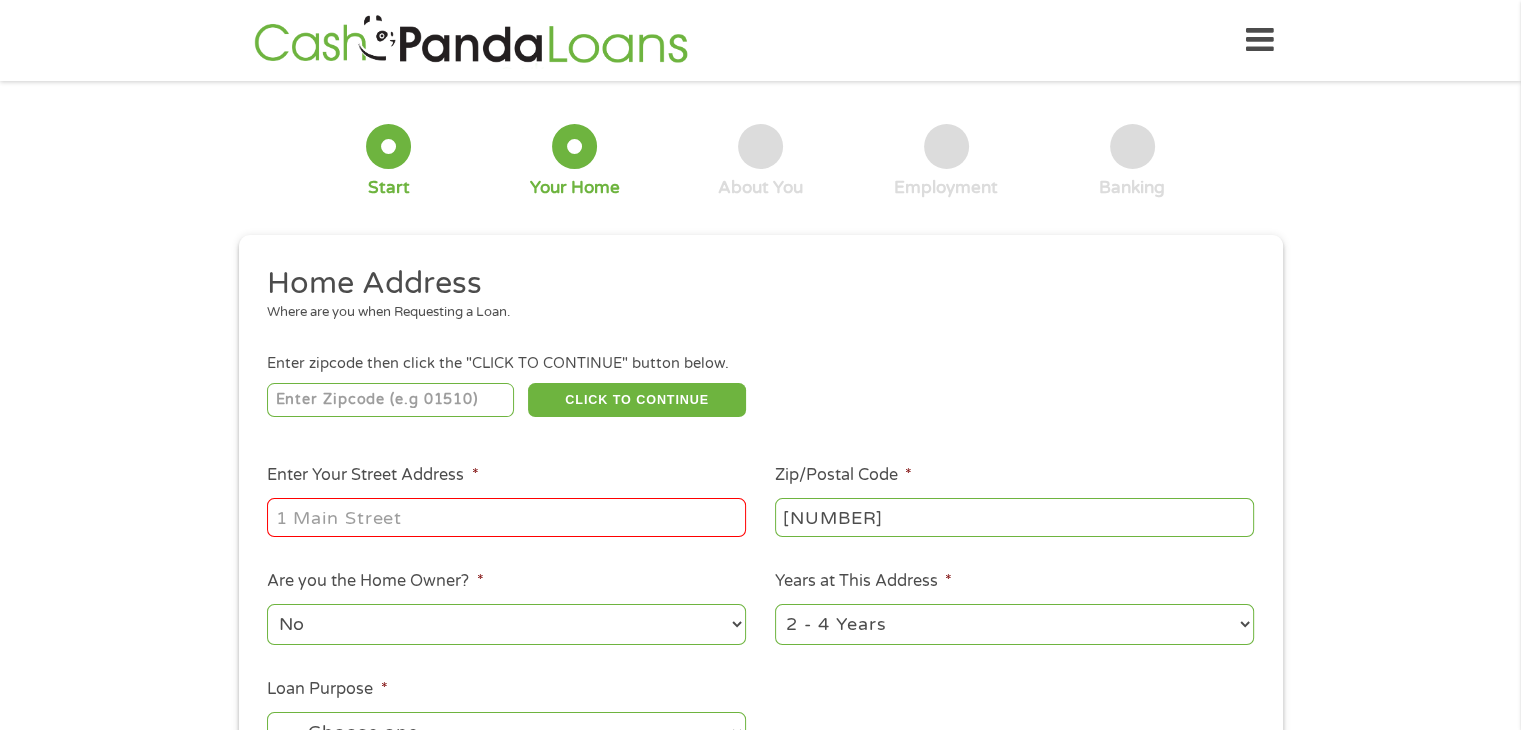 click on "Enter Your [STREET_TYPE] [STREET_NAME] *" at bounding box center [506, 517] 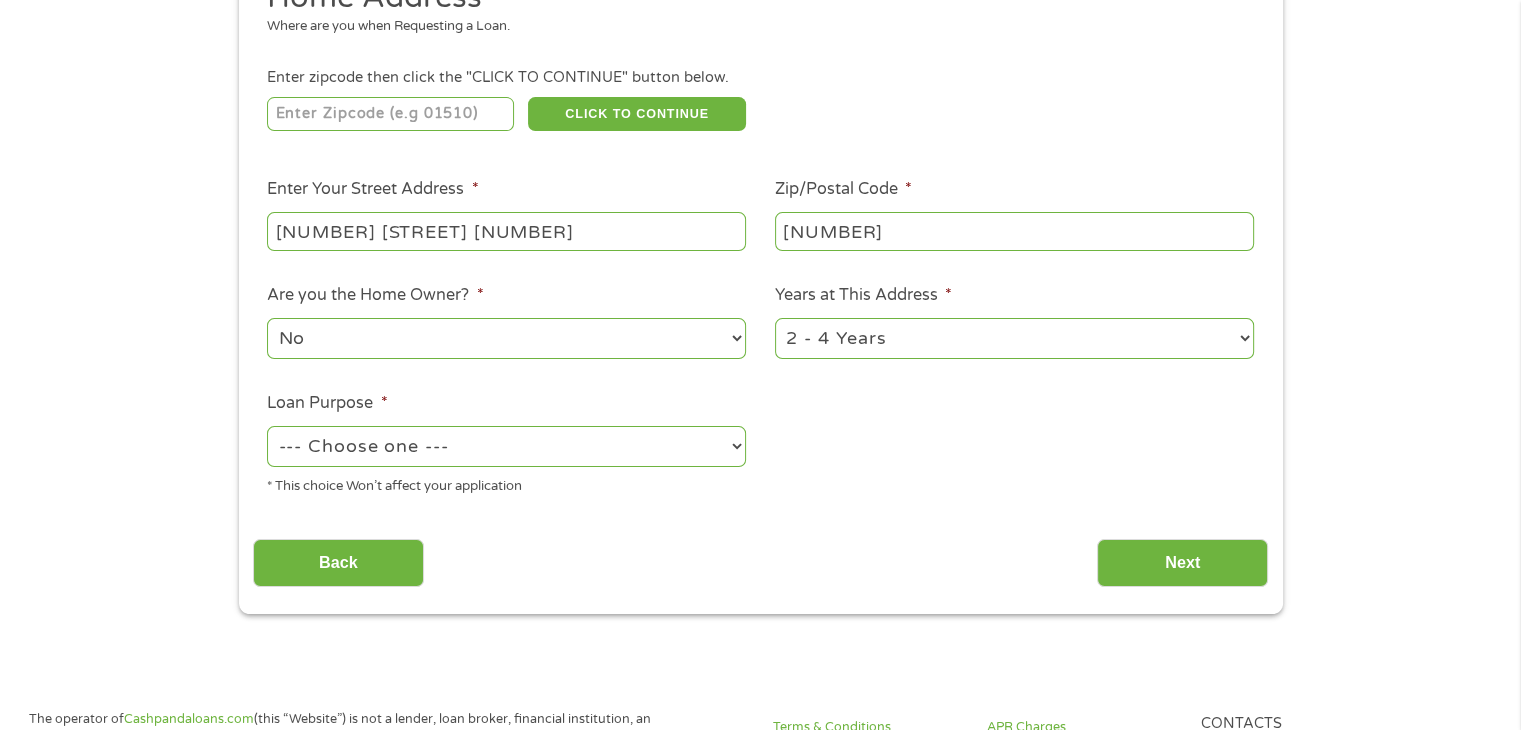 scroll, scrollTop: 300, scrollLeft: 0, axis: vertical 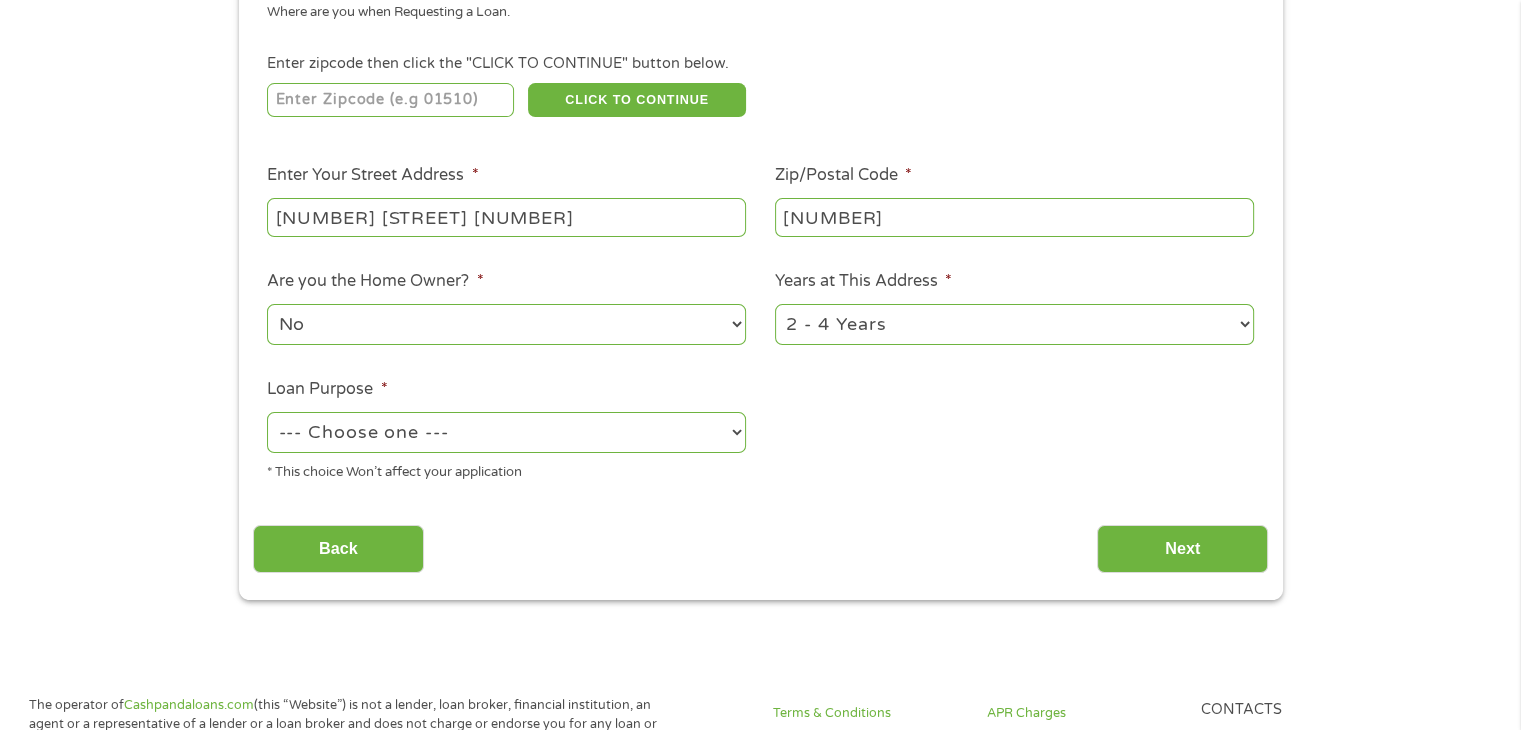 type on "[NUMBER] [STREET] [NUMBER]" 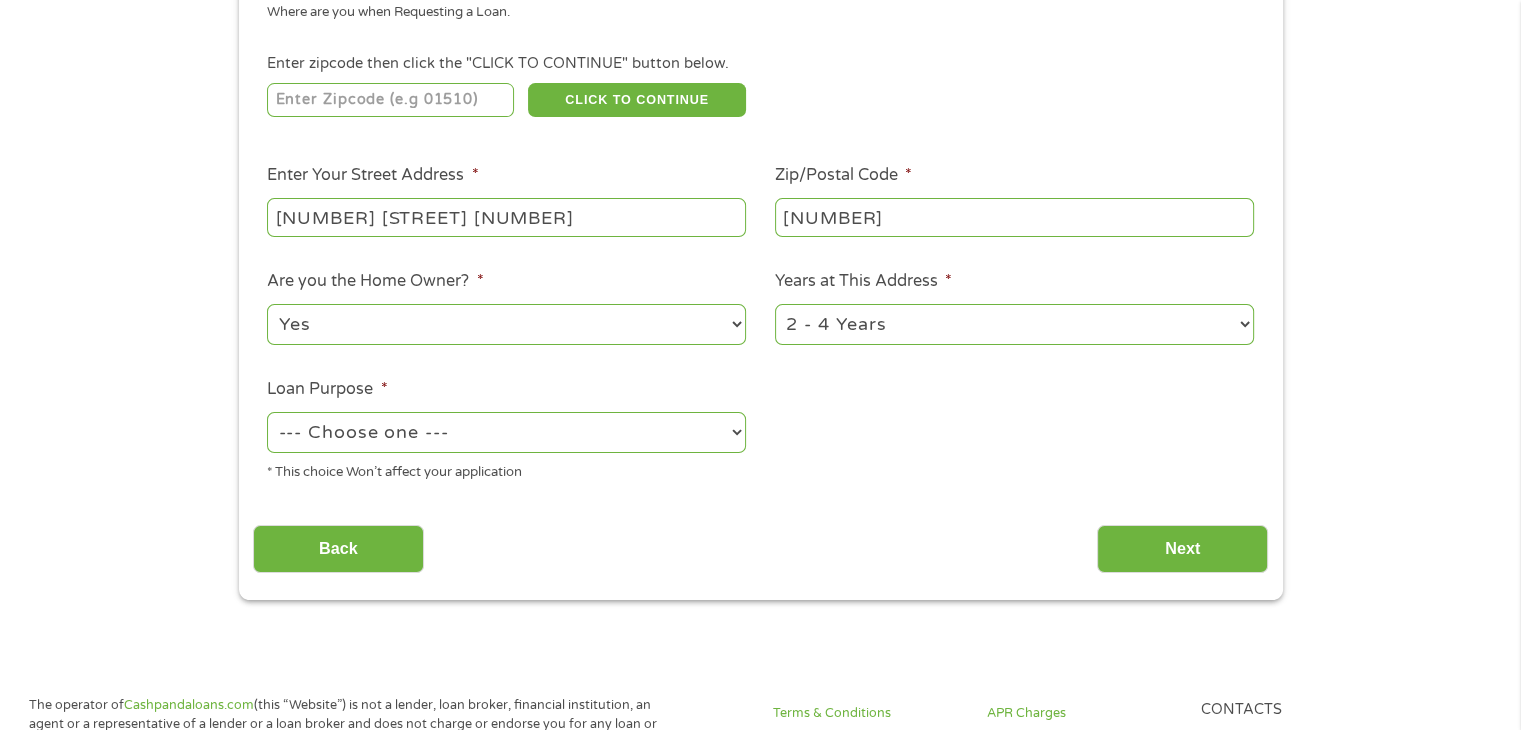 click on "No Yes" at bounding box center [506, 324] 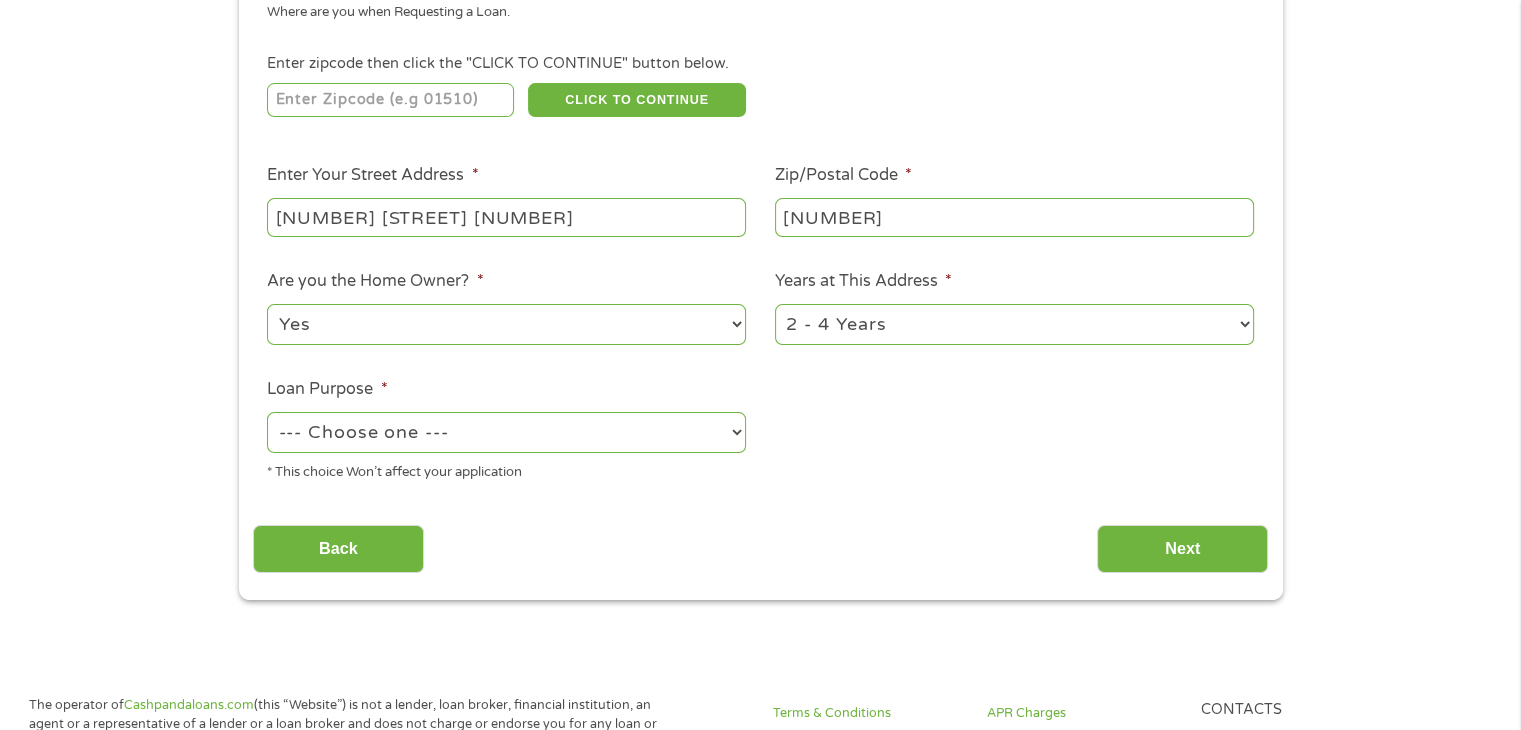 select on "medicalexpenses" 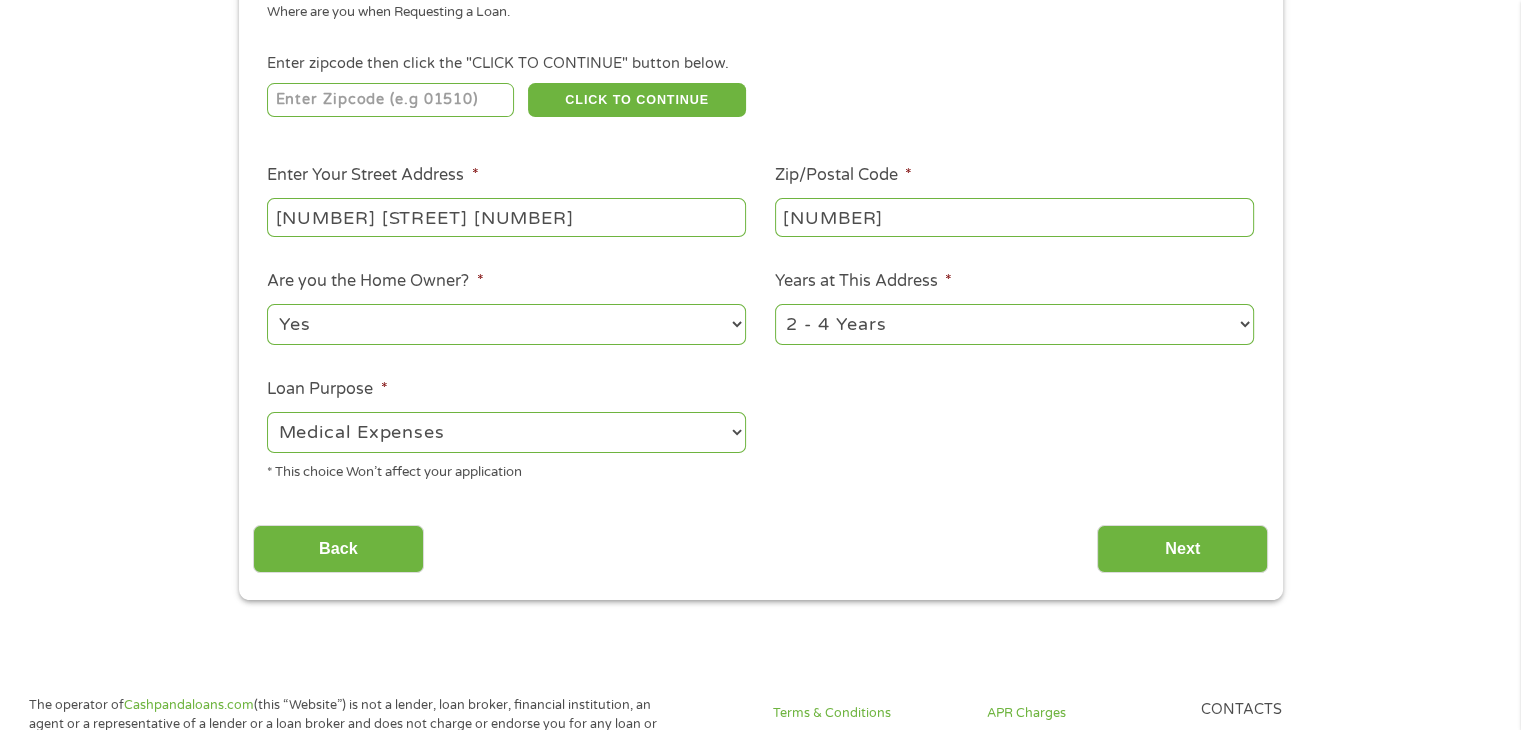 click on "--- Choose one --- Pay Bills Debt Consolidation Home Improvement Major Purchase Car Loan Short Term Cash Medical Expenses Other" at bounding box center (506, 432) 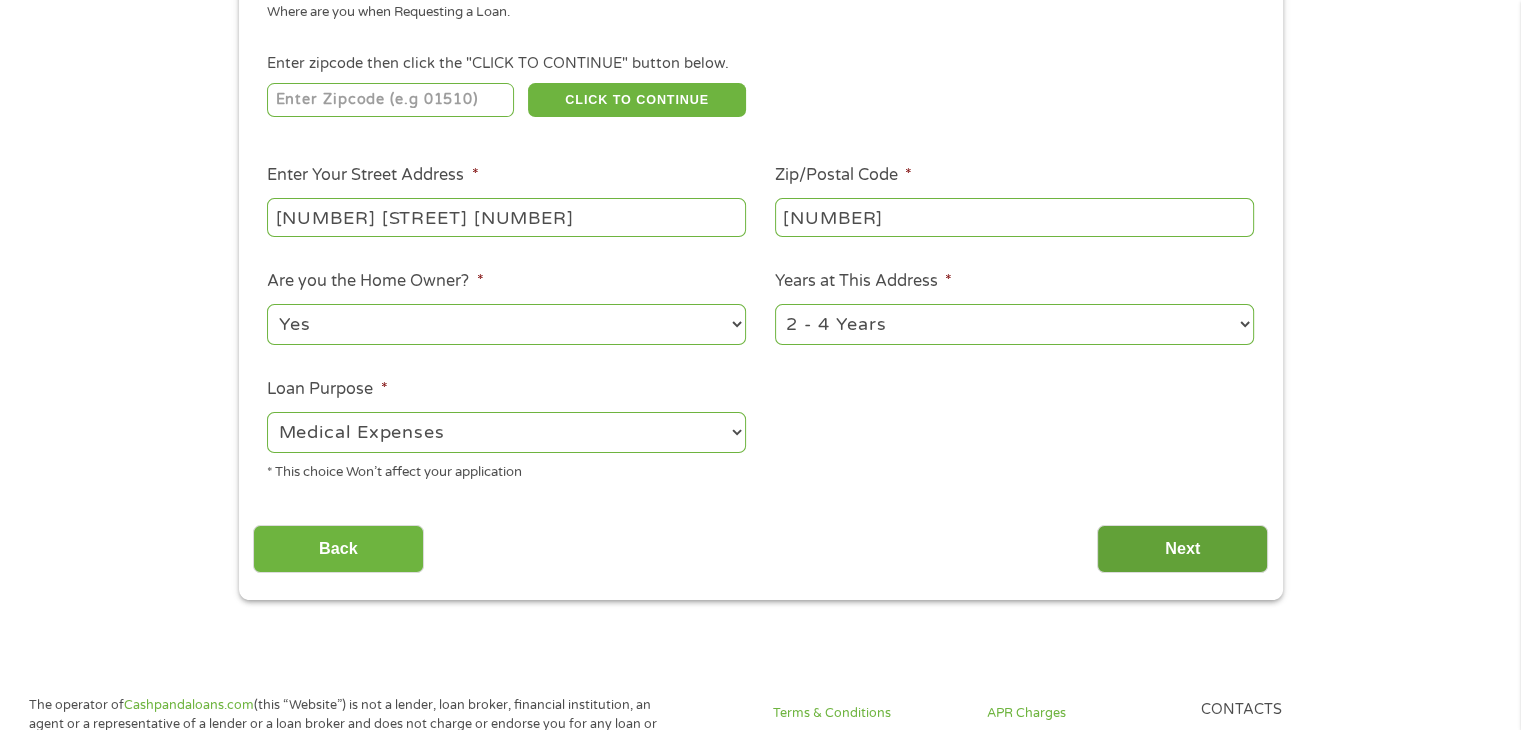 click on "Next" at bounding box center (1182, 549) 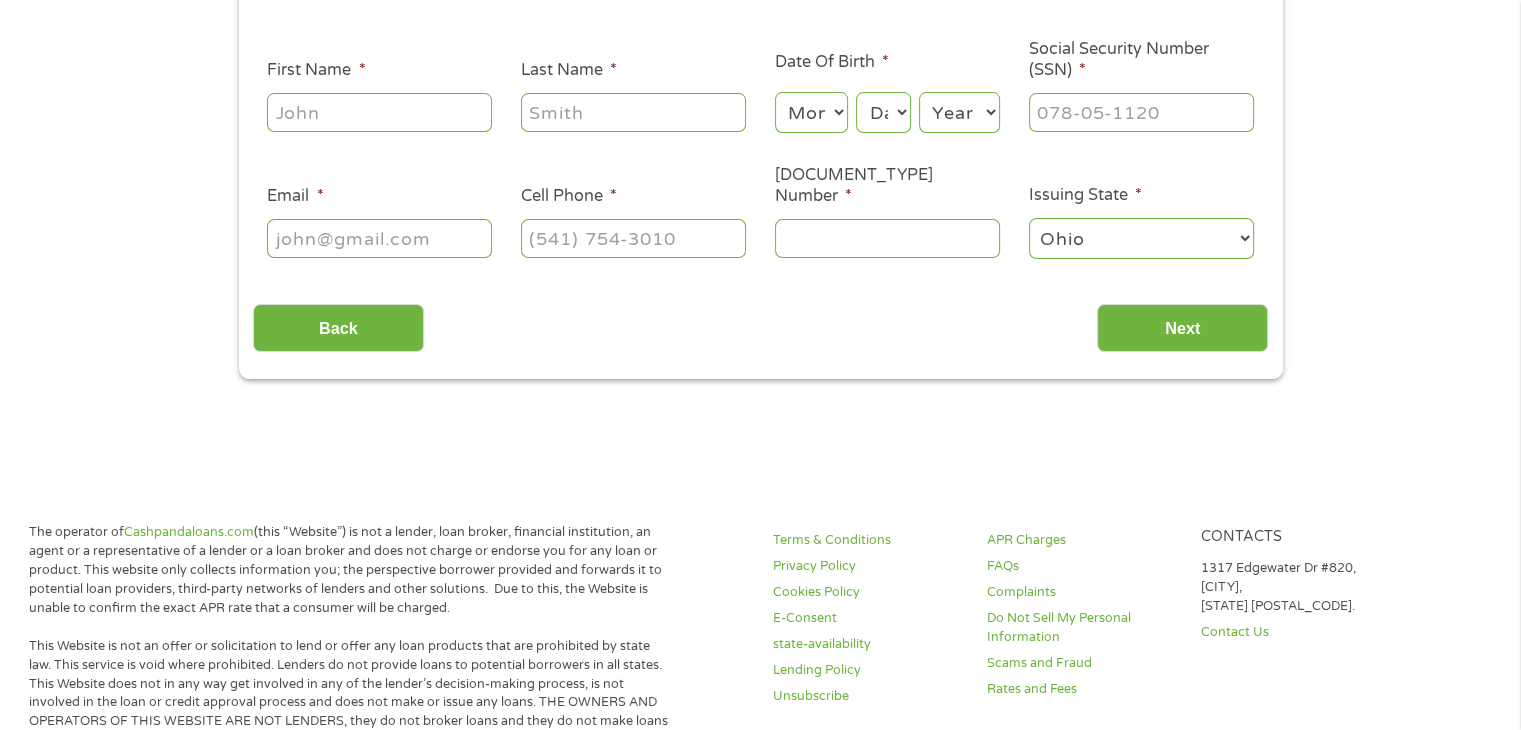scroll, scrollTop: 168, scrollLeft: 0, axis: vertical 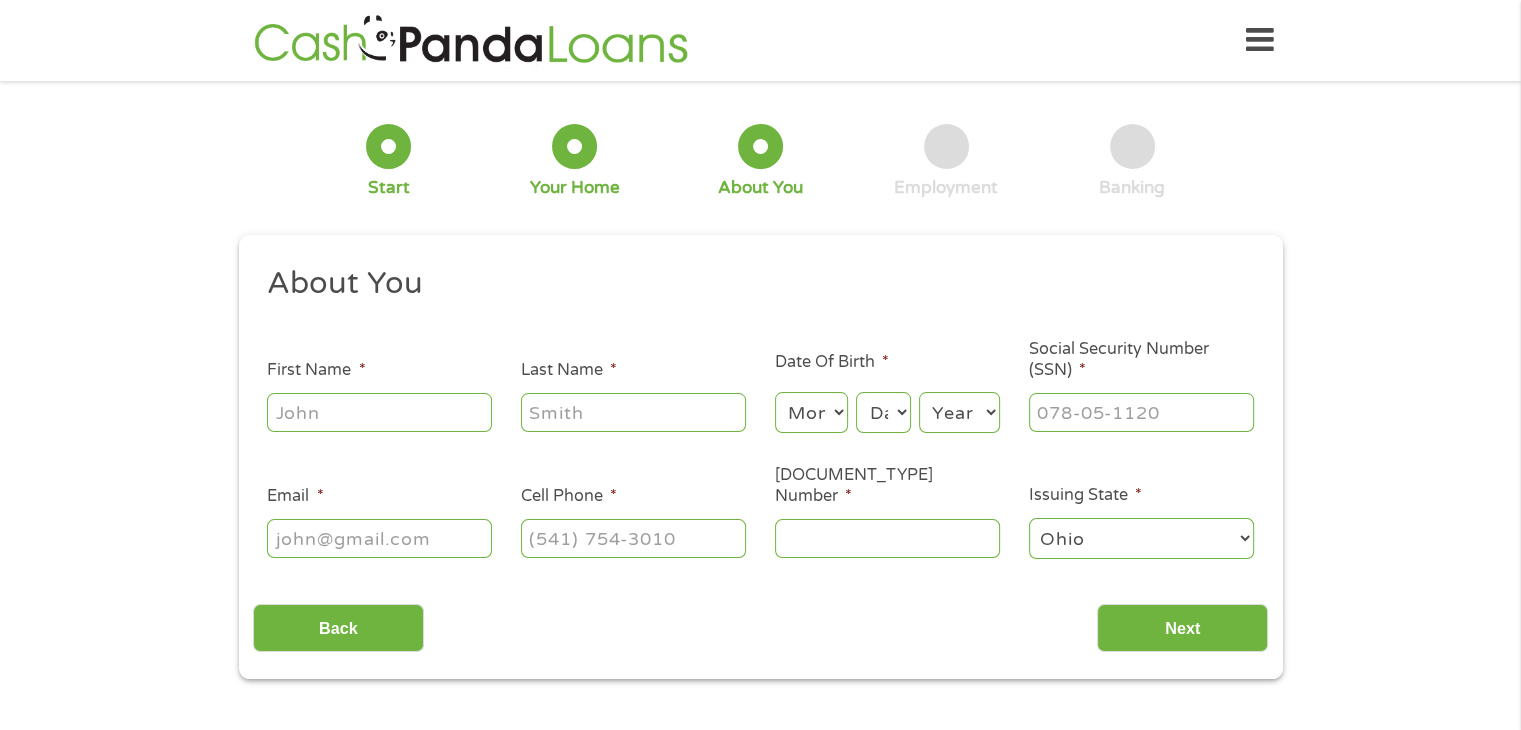 click on "[FIRST_NAME] *" at bounding box center [379, 412] 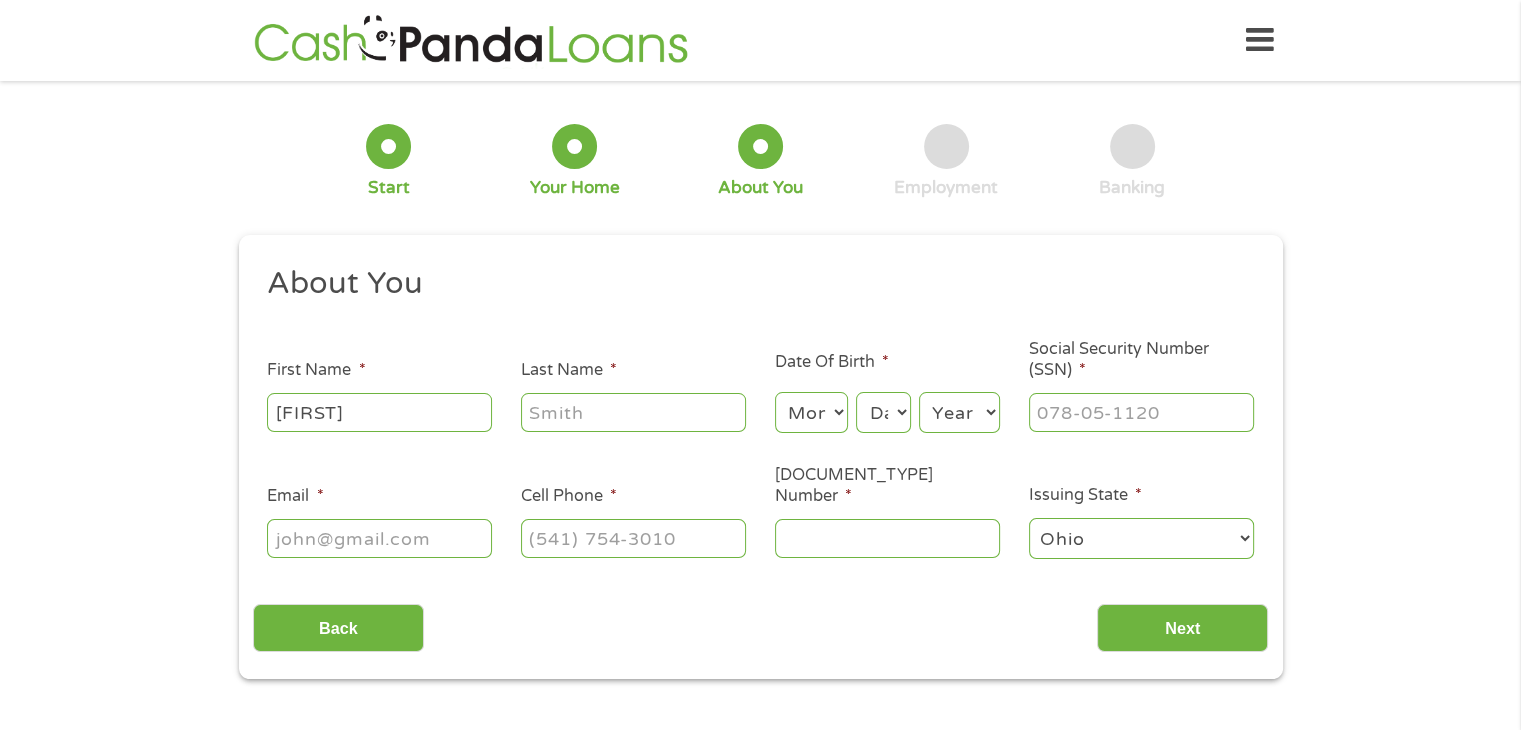 type on "[FIRST]" 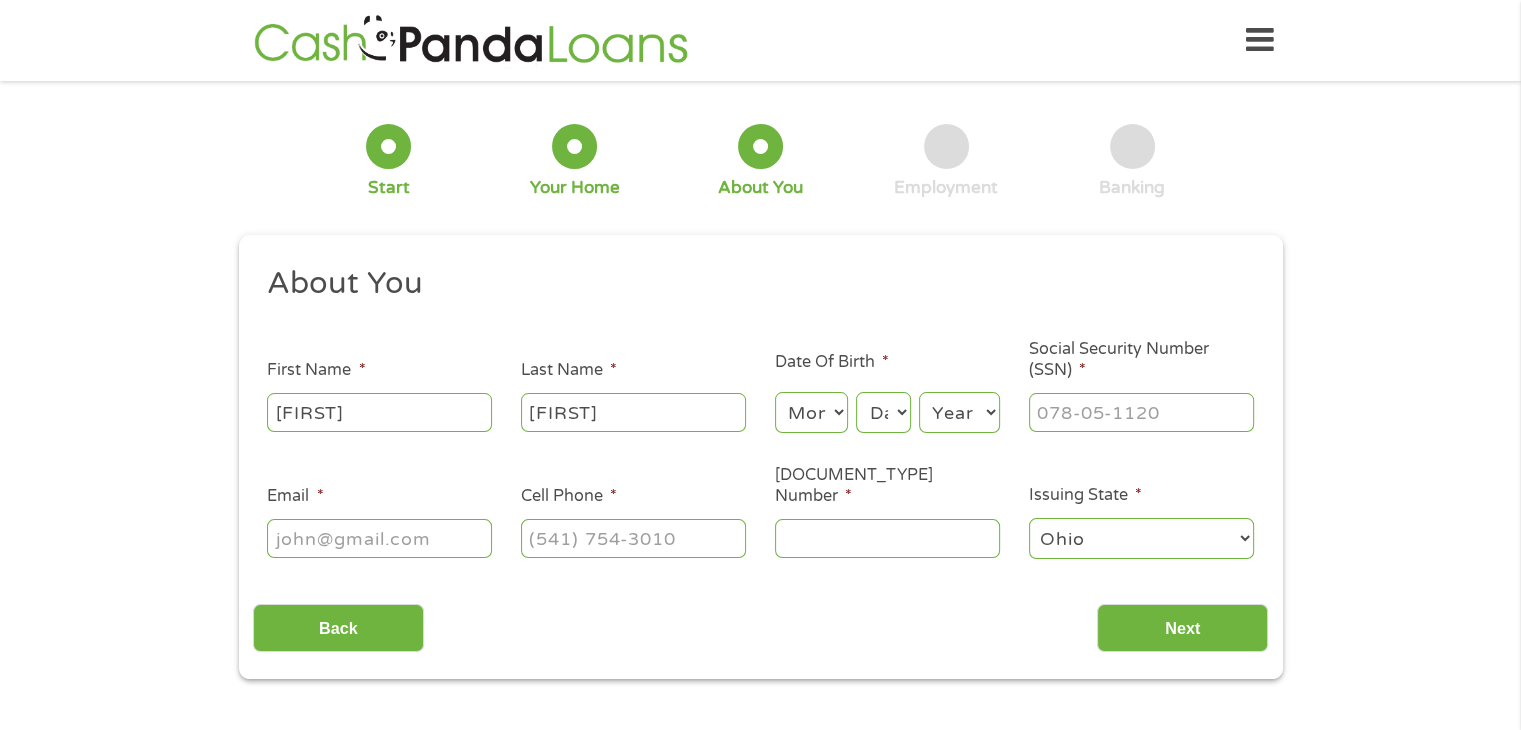type on "[FIRST]" 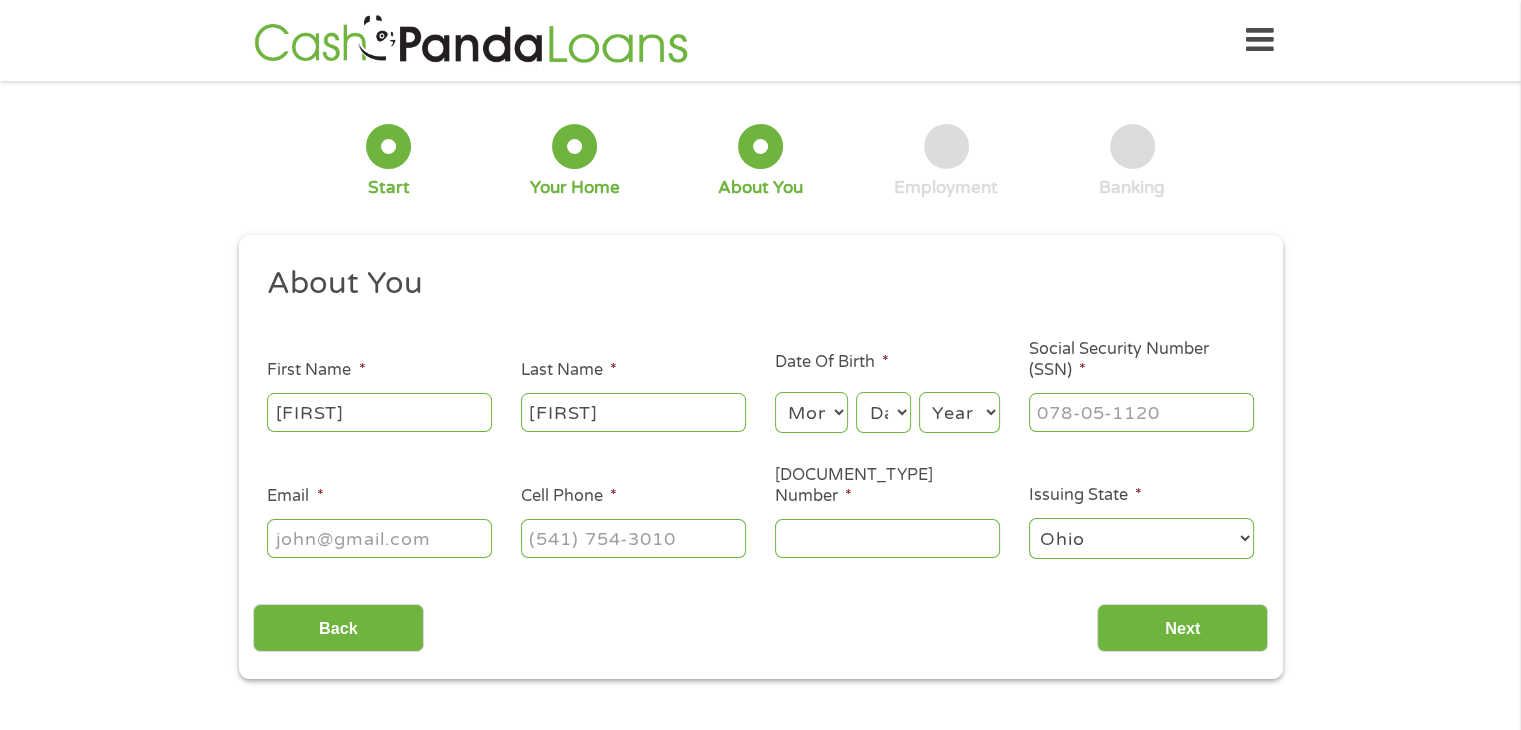 click on "Month 1 2 3 4 5 6 7 8 9 10 11 12" at bounding box center [811, 412] 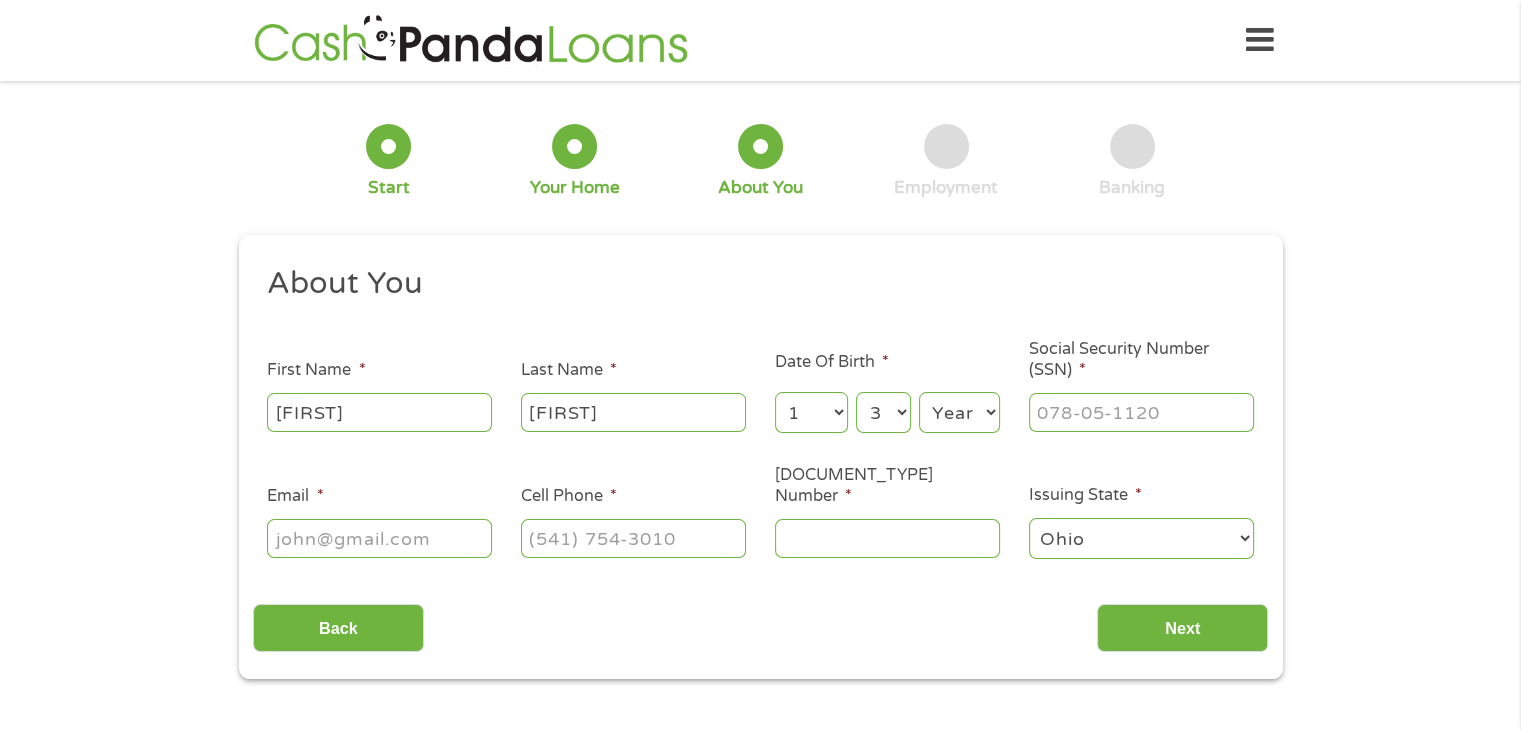 select on "31" 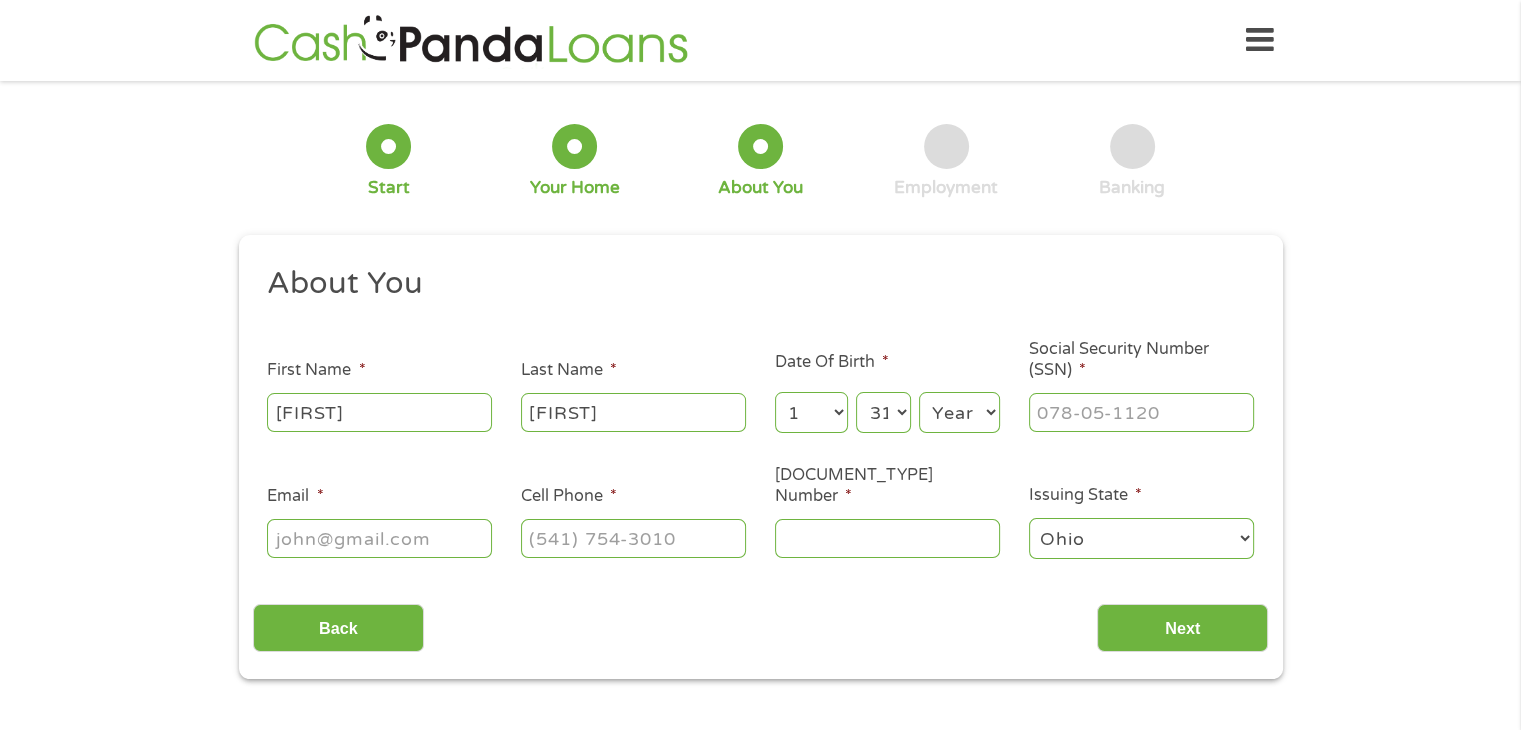 click on "Day 1 2 3 4 5 6 7 8 9 10 11 12 13 14 15 16 17 18 19 20 21 22 23 24 25 26 27 28 29 30 31" at bounding box center (883, 412) 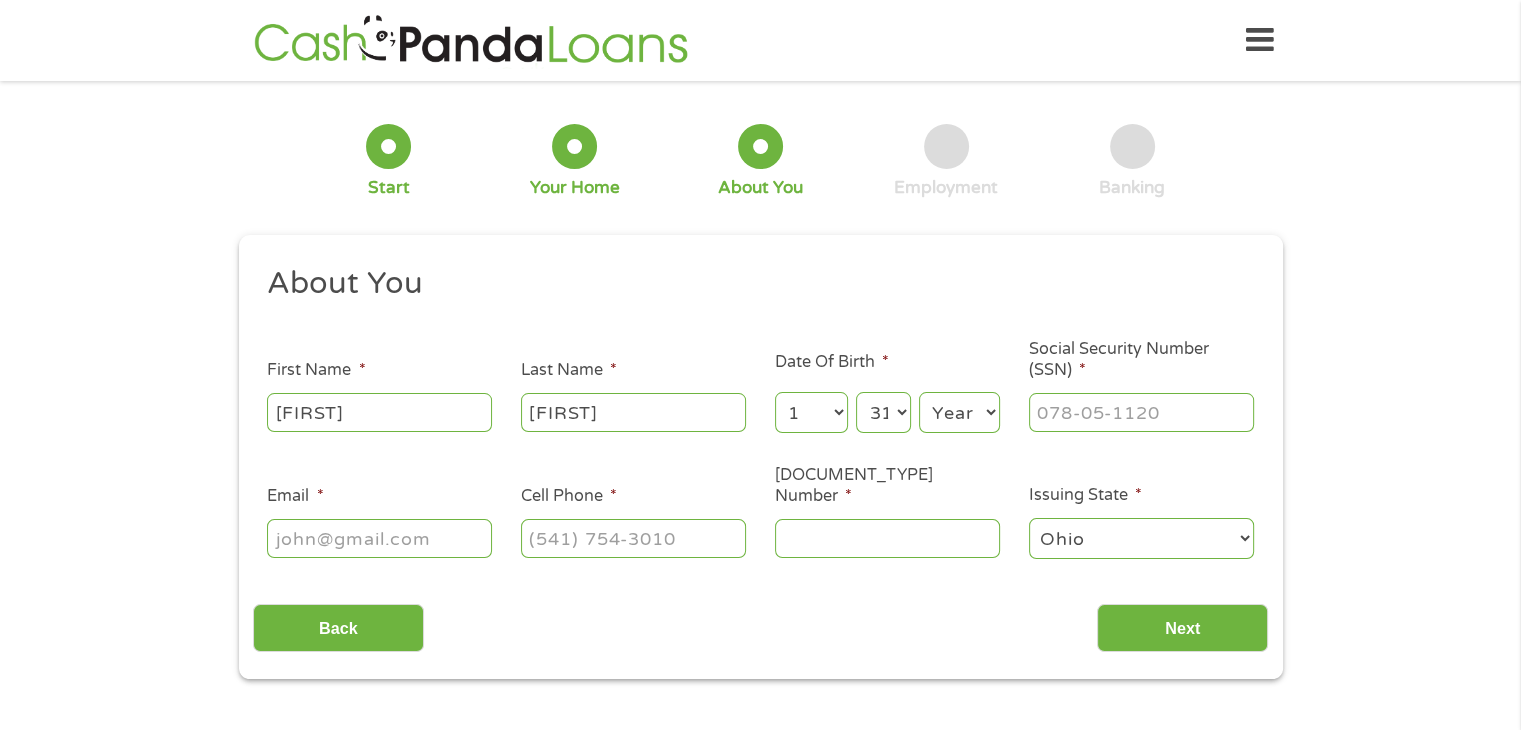 select on "1987" 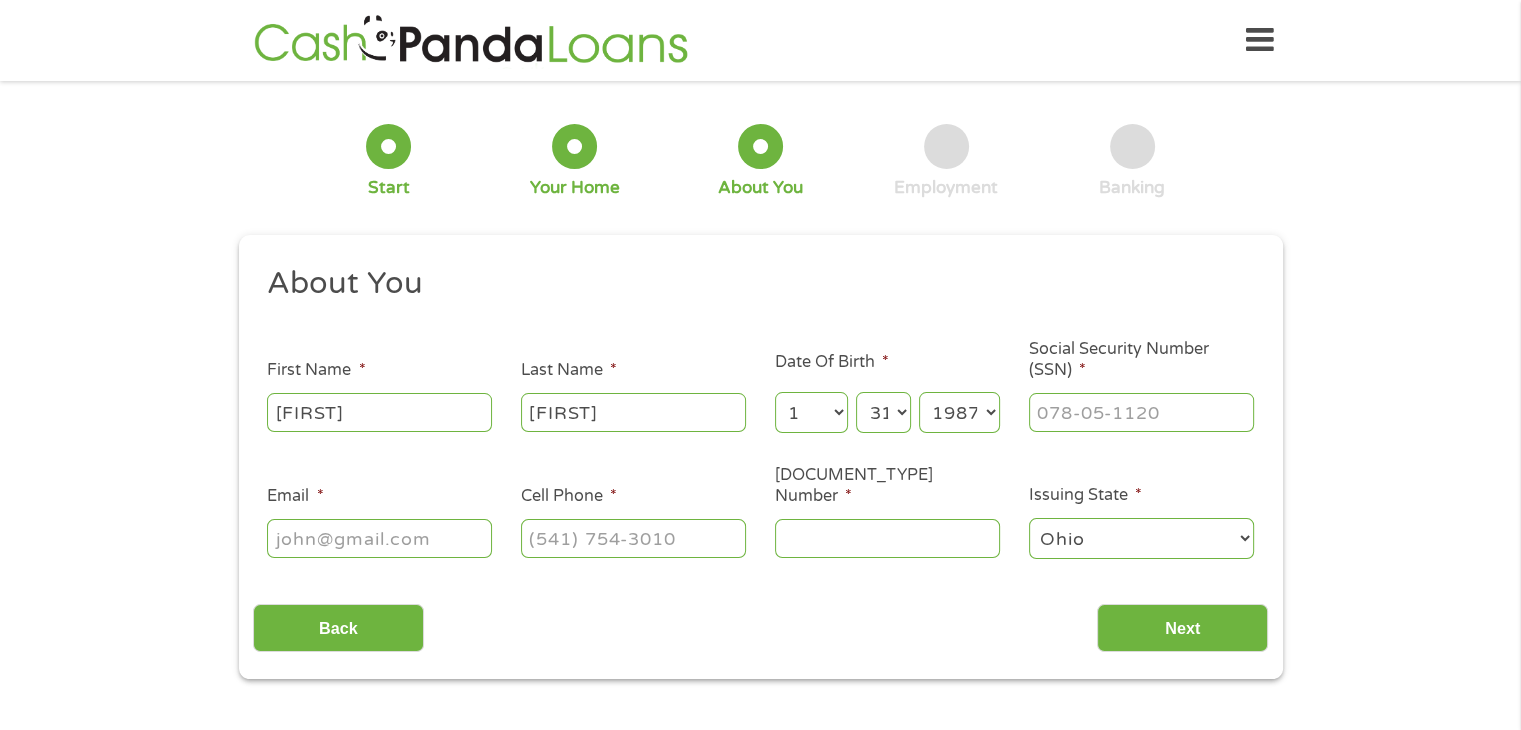click on "Year 2007 2006 2005 2004 2003 2002 2001 2000 1999 1998 1997 1996 1995 1994 1993 1992 1991 1990 1989 1988 1987 1986 1985 1984 1983 1982 1981 1980 1979 1978 1977 1976 1975 1974 1973 1972 1971 1970 1969 1968 1967 1966 1965 1964 1963 1962 1961 1960 1959 1958 1957 1956 1955 1954 1953 1952 1951 1950 1949 1948 1947 1946 1945 1944 1943 1942 1941 1940 1939 1938 1937 1936 1935 1934 1933 1932 1931 1930 1929 1928 1927 1926 1925 1924 1923 1922 1921 1920" at bounding box center [959, 412] 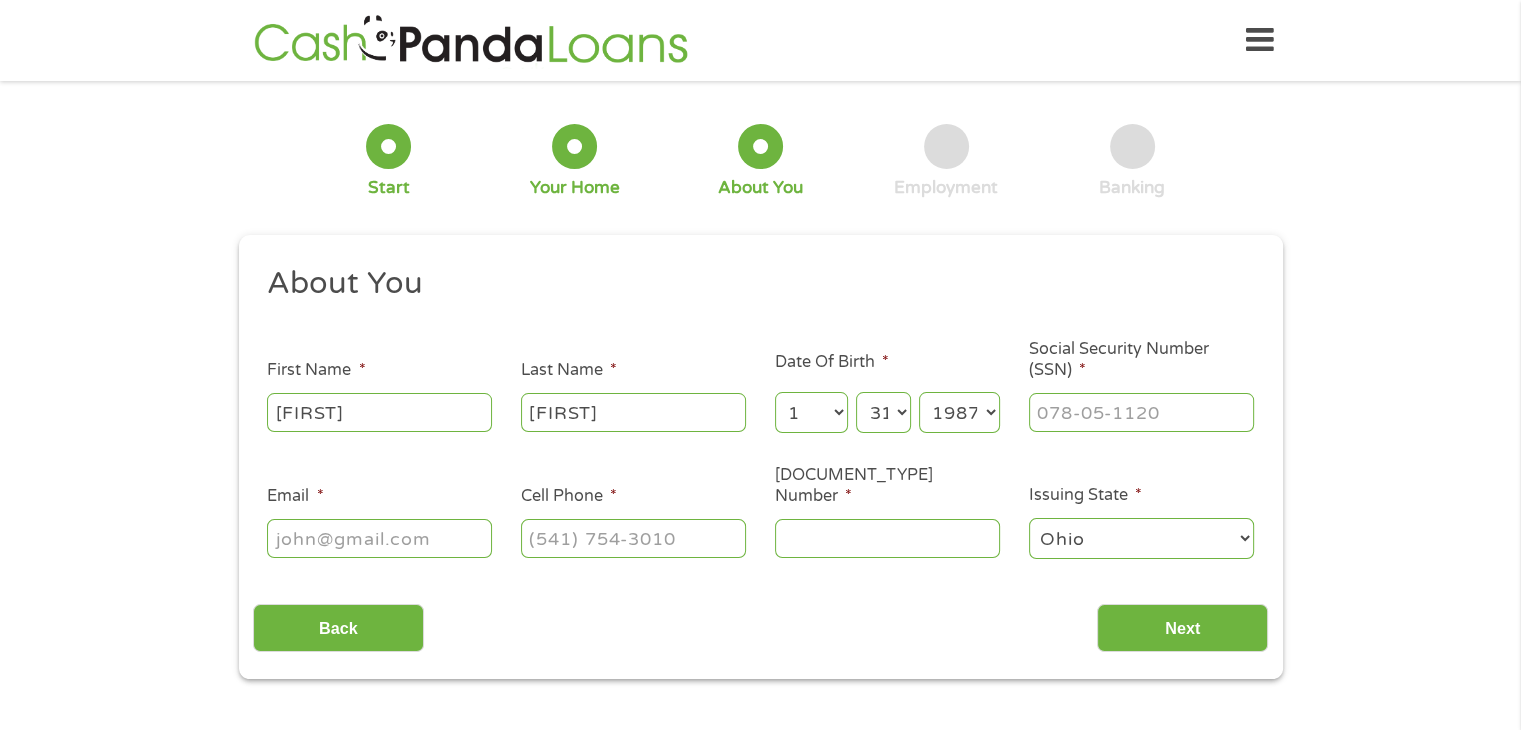 click on "Email *" at bounding box center (379, 538) 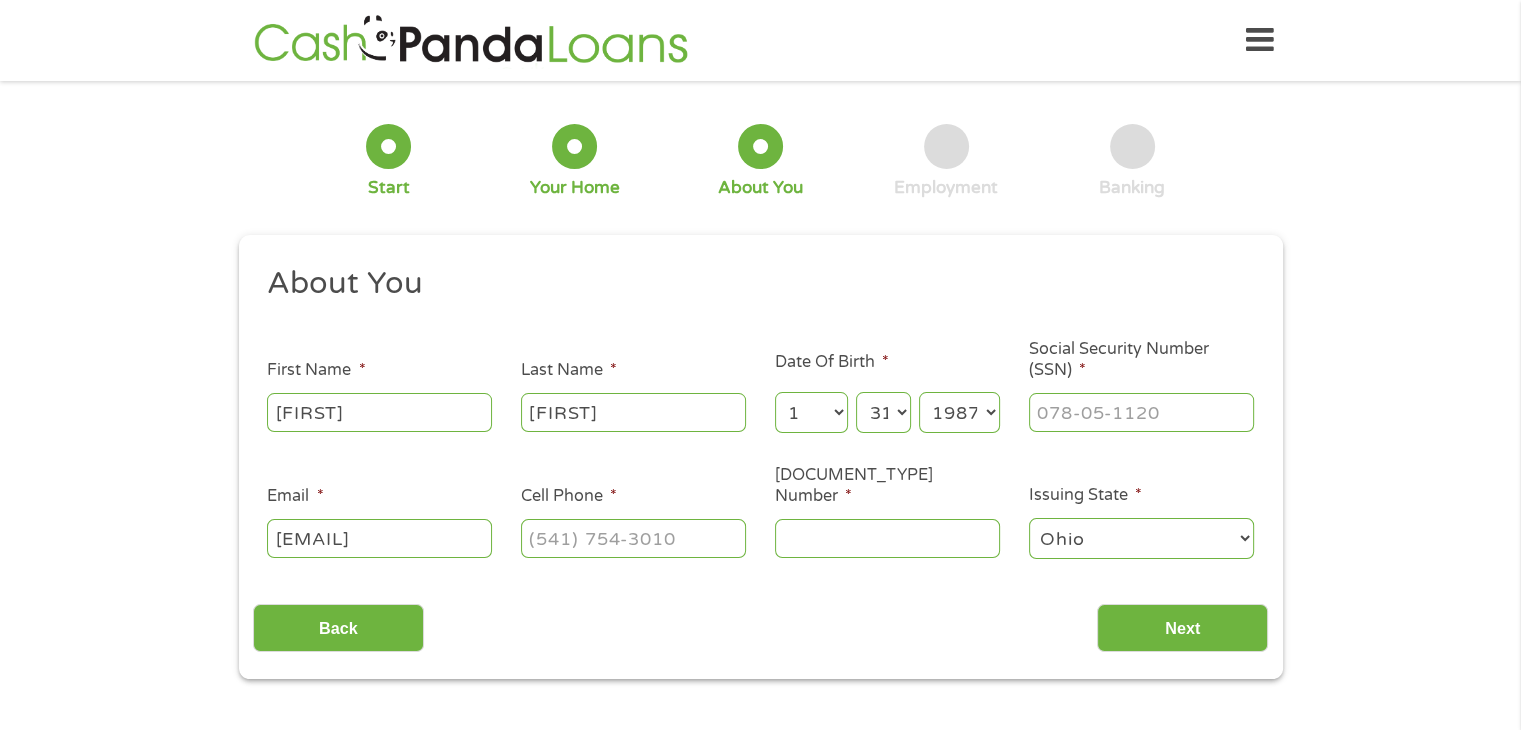 type on "[EMAIL]" 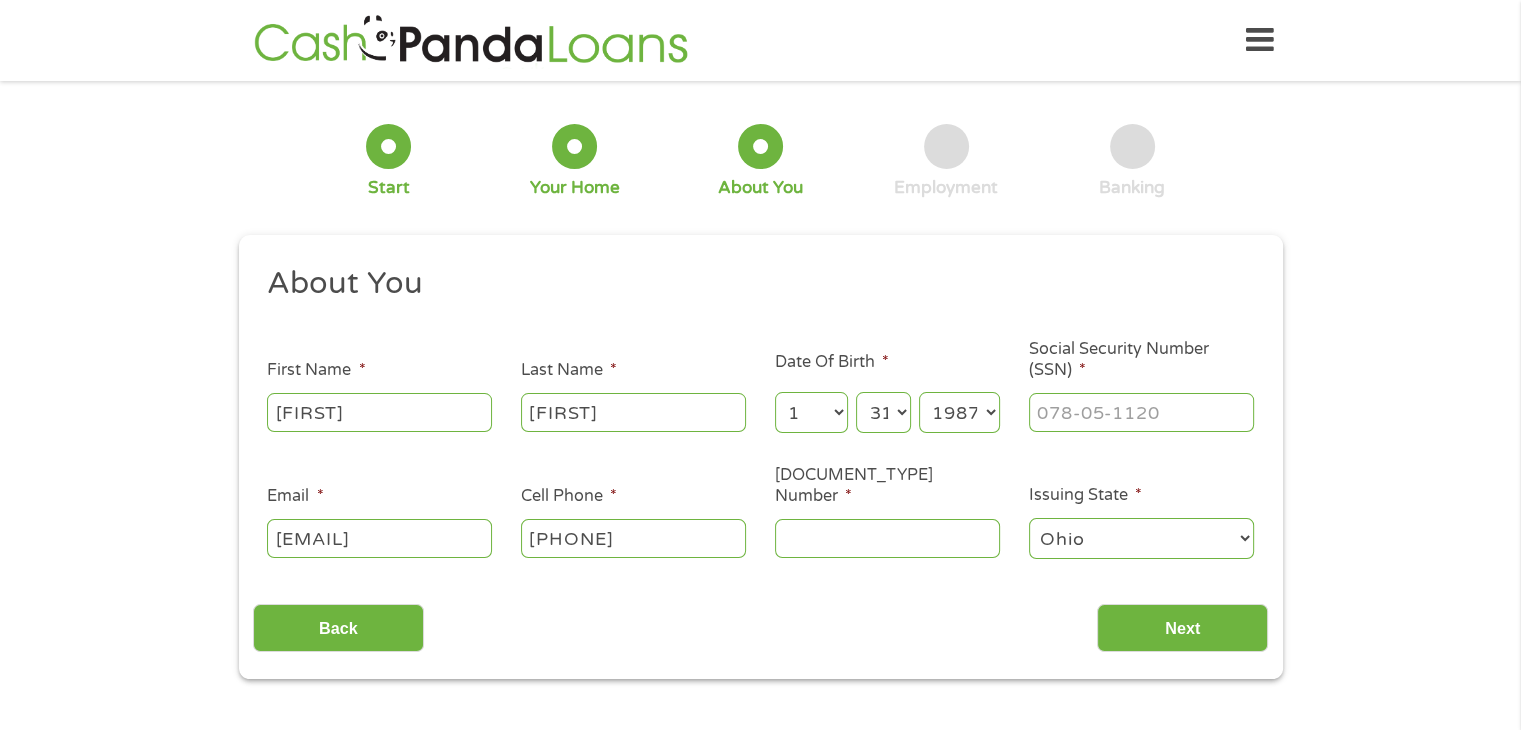 type on "[PHONE]" 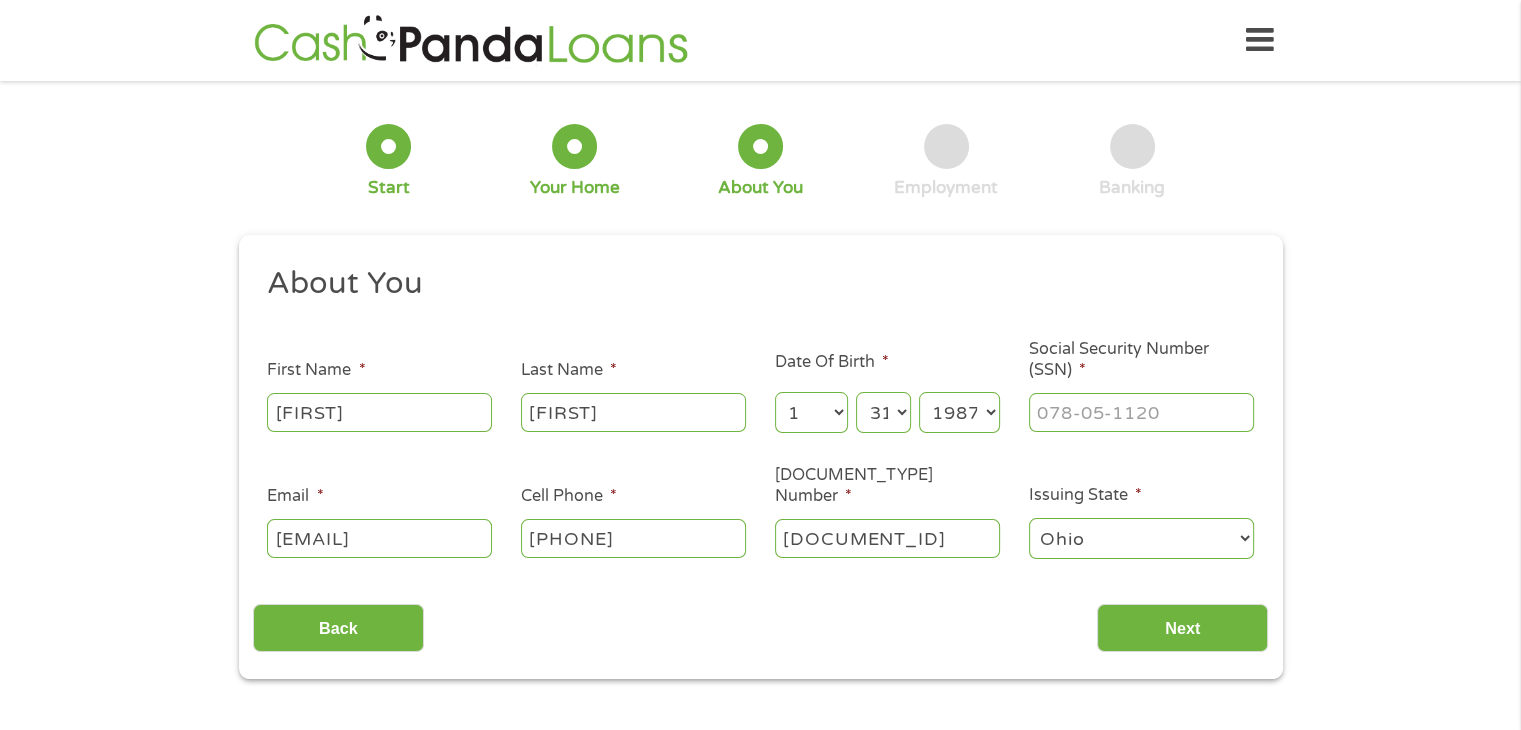 type on "[DOCUMENT_ID]" 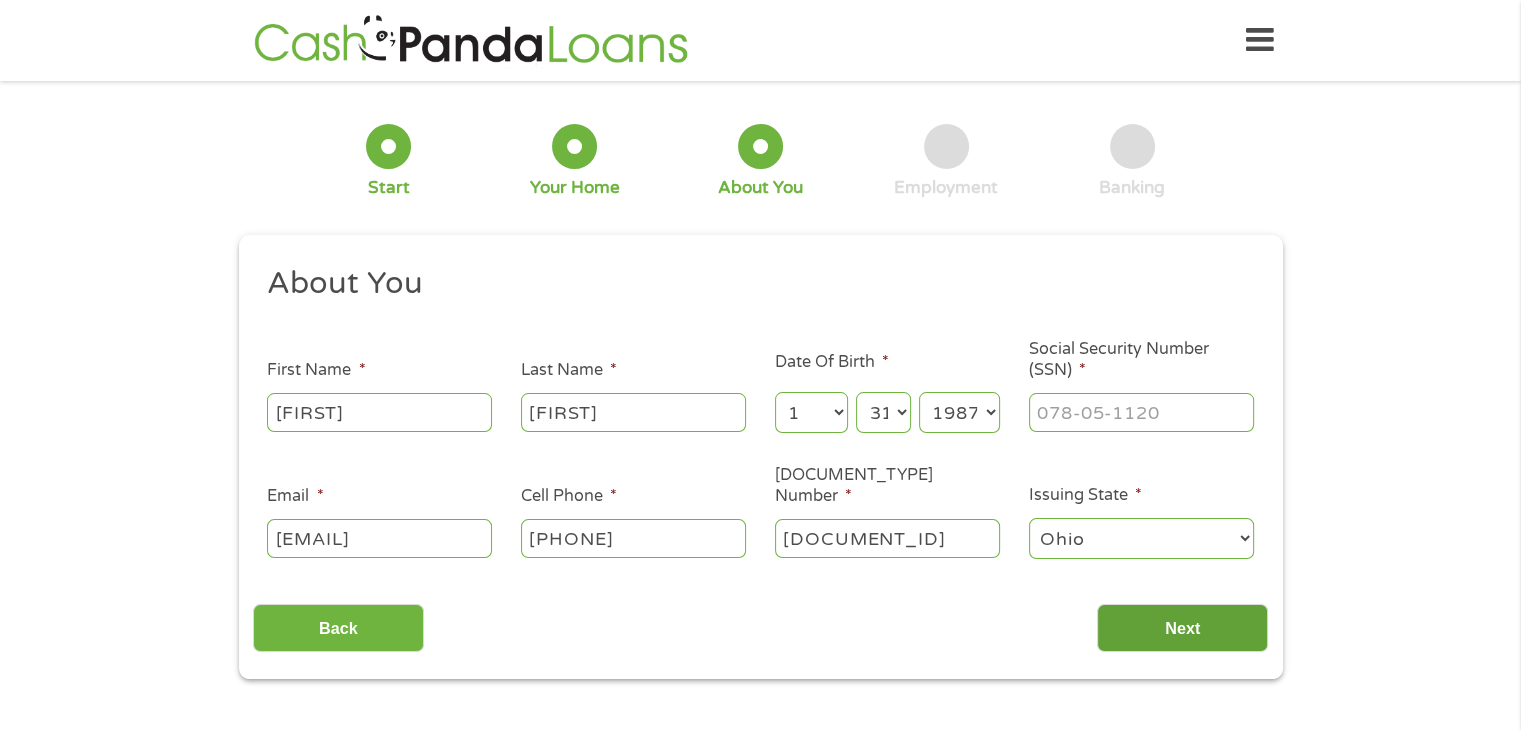 click on "Next" at bounding box center [1182, 628] 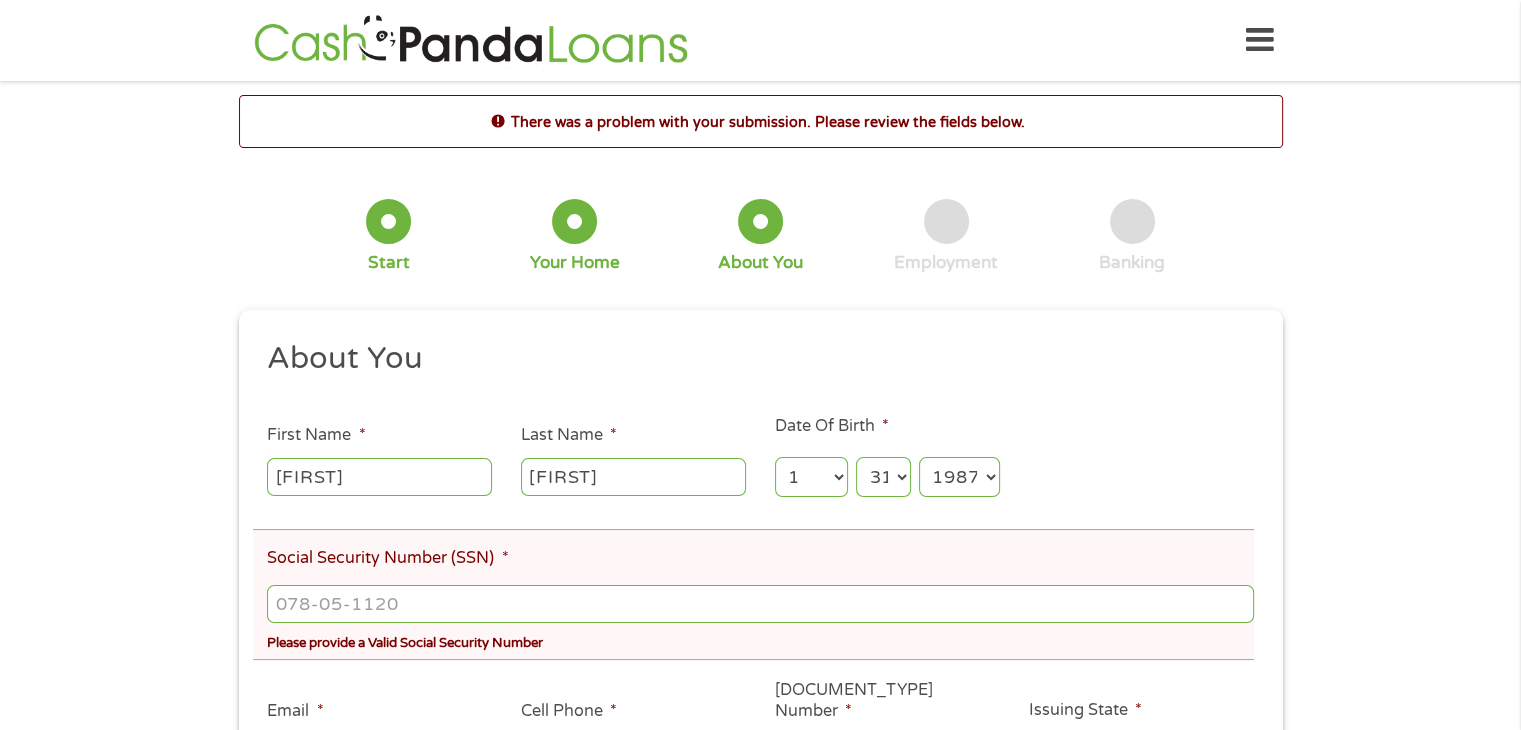 scroll, scrollTop: 8, scrollLeft: 8, axis: both 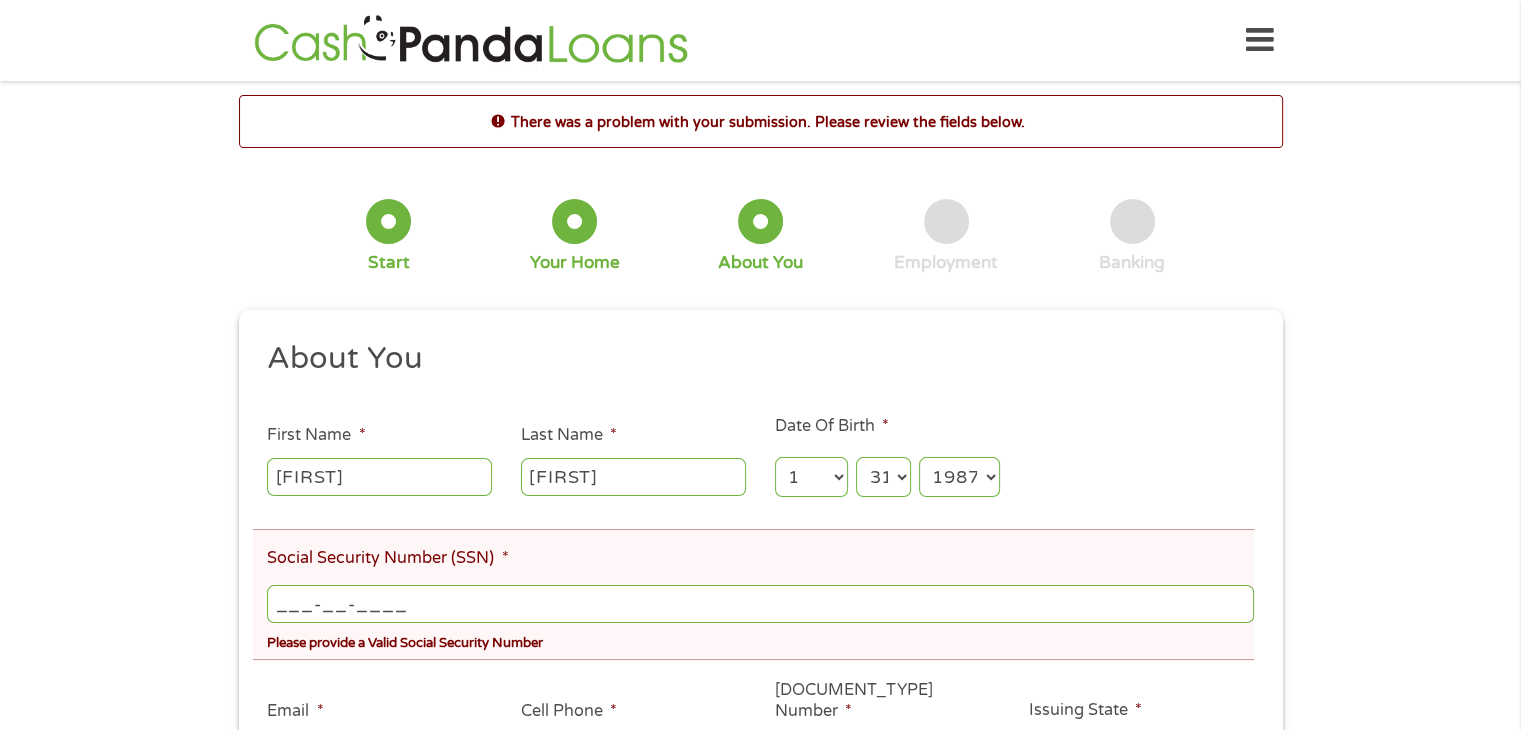 click on "___-__-____" at bounding box center [760, 604] 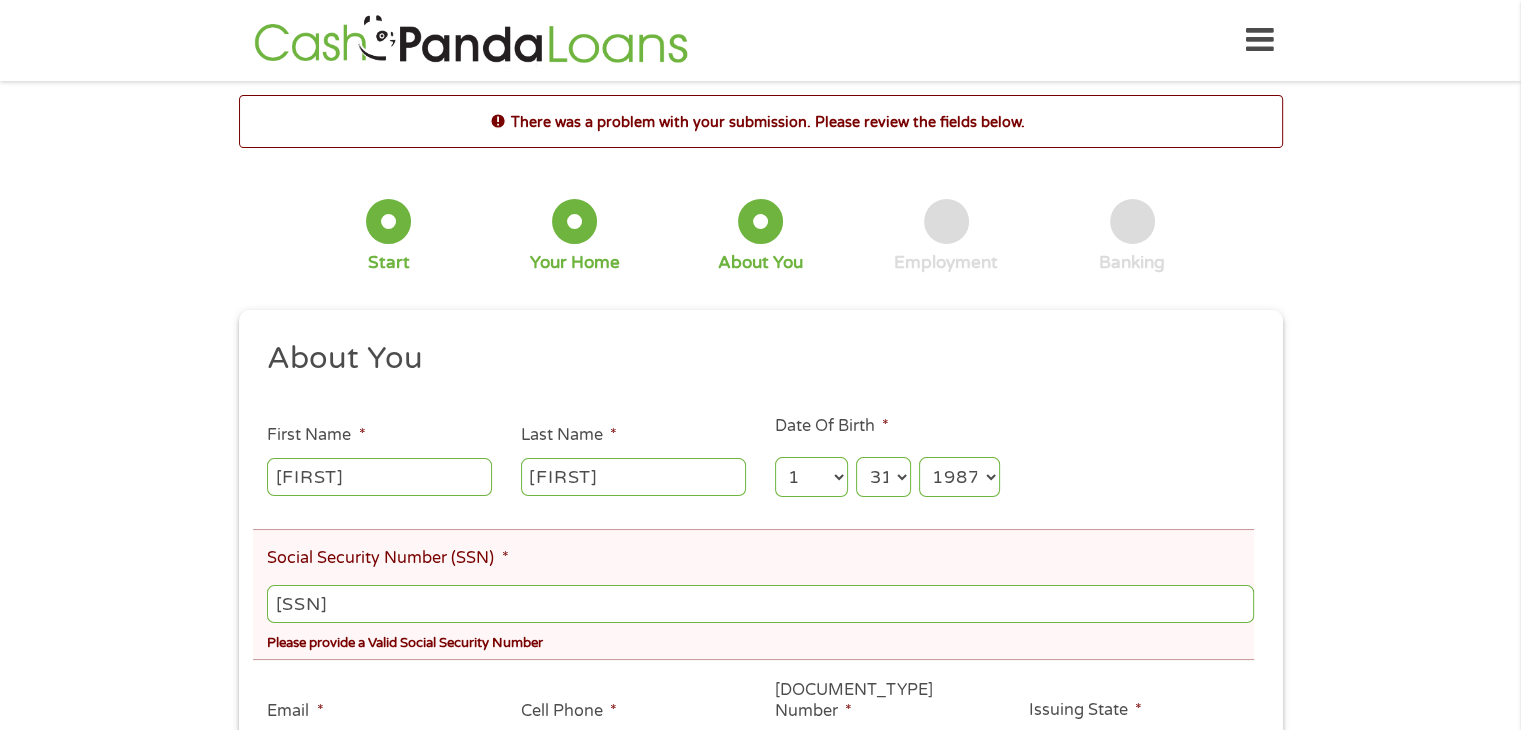 type on "[SSN]" 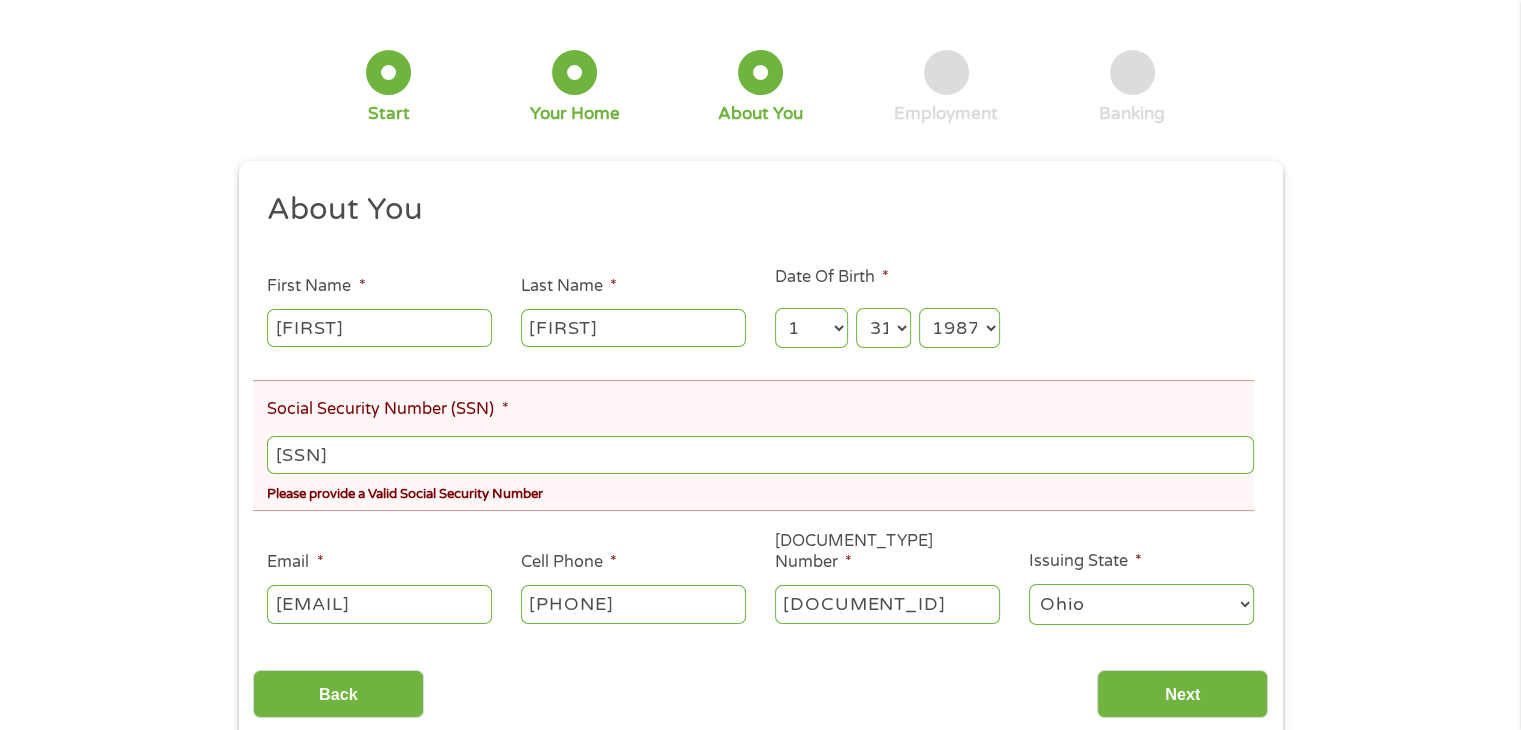 scroll, scrollTop: 400, scrollLeft: 0, axis: vertical 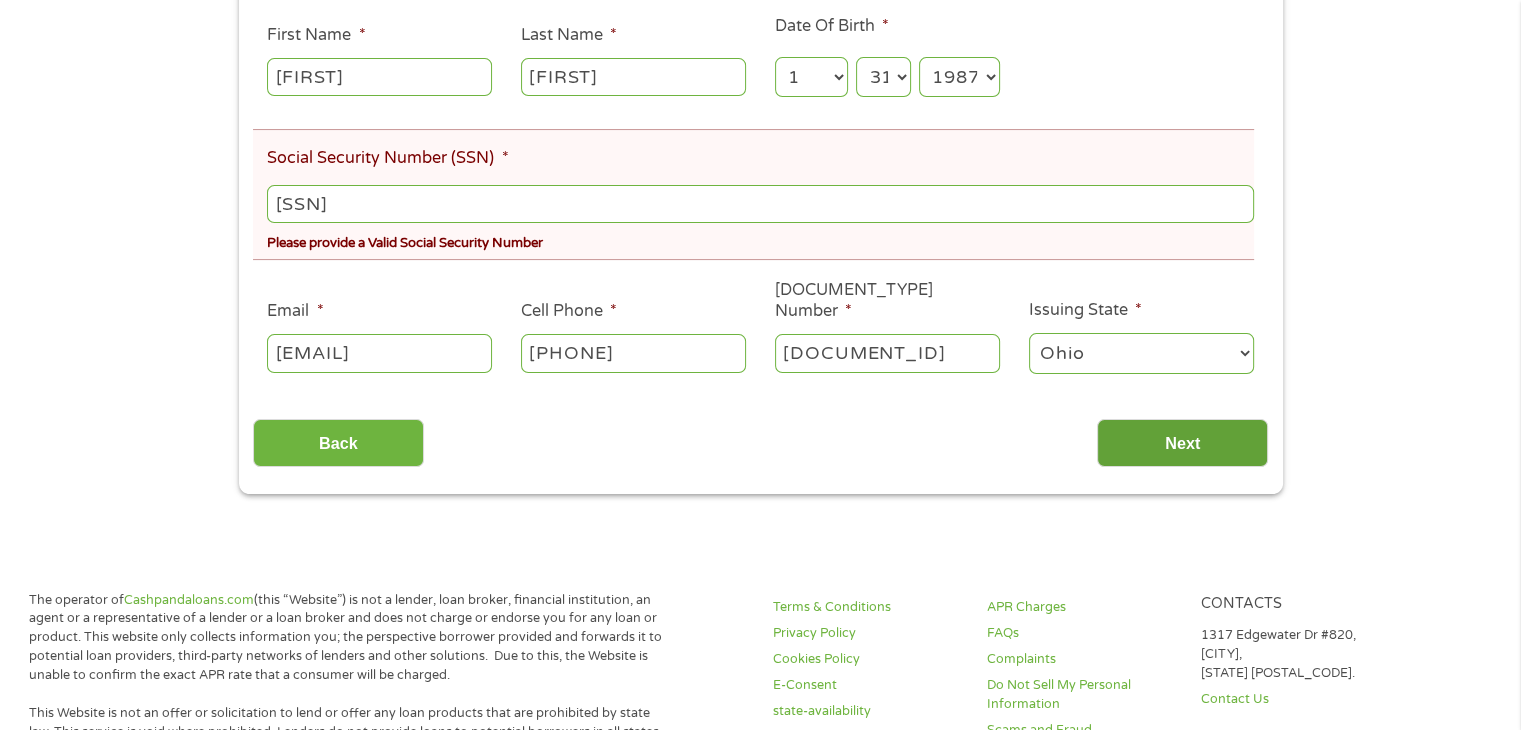 click on "Next" at bounding box center [1182, 443] 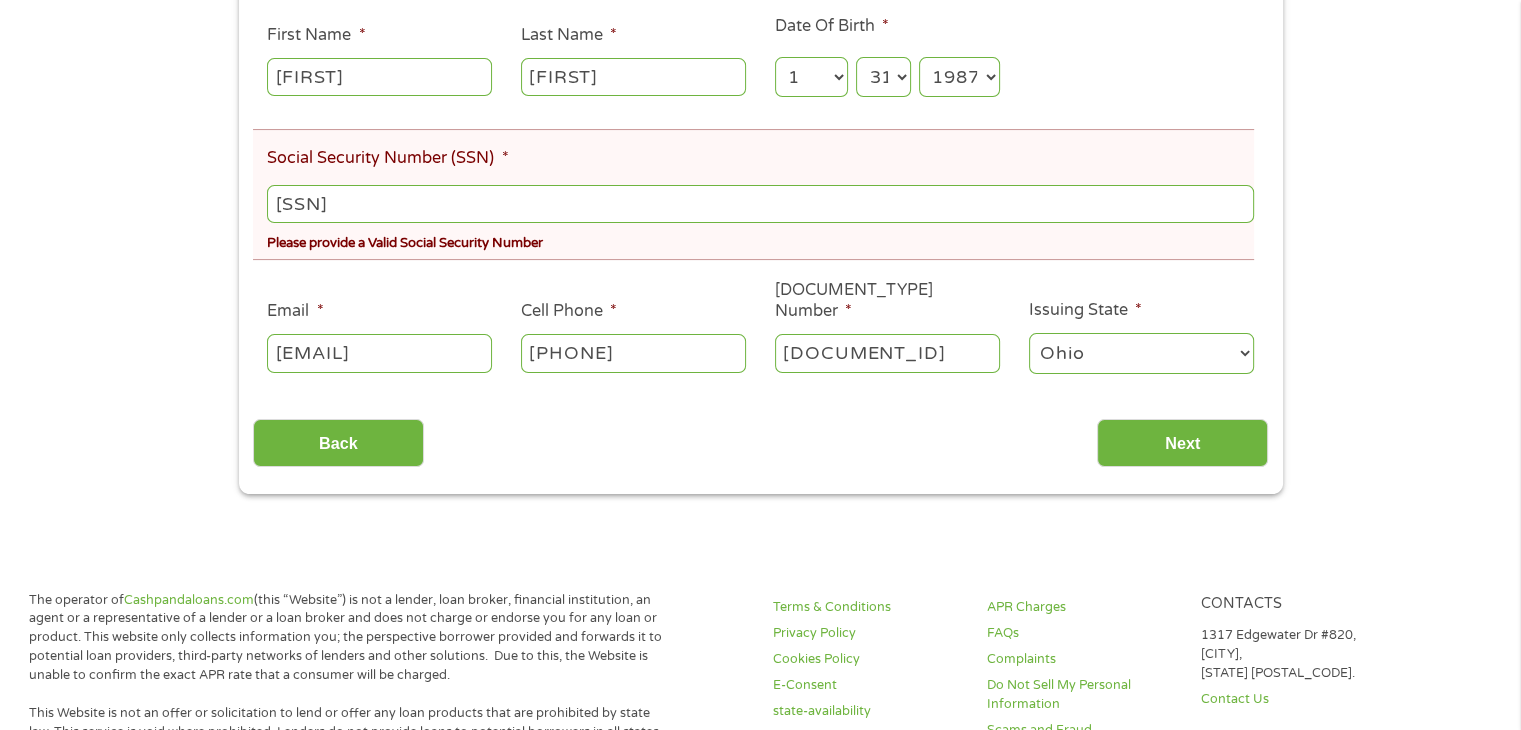 scroll, scrollTop: 8, scrollLeft: 8, axis: both 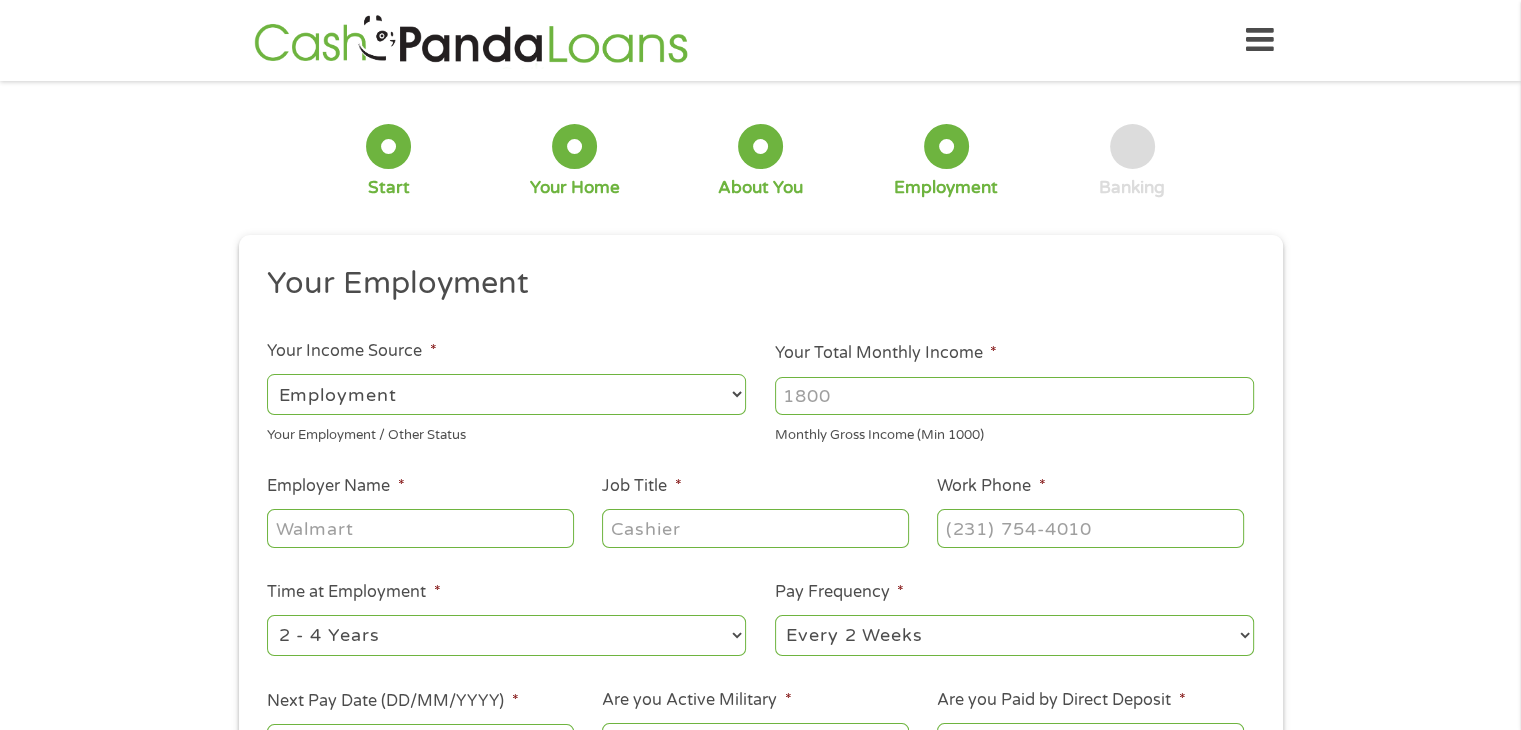 click on "--- Choose one --- Employment Self Employed Benefits" at bounding box center (506, 394) 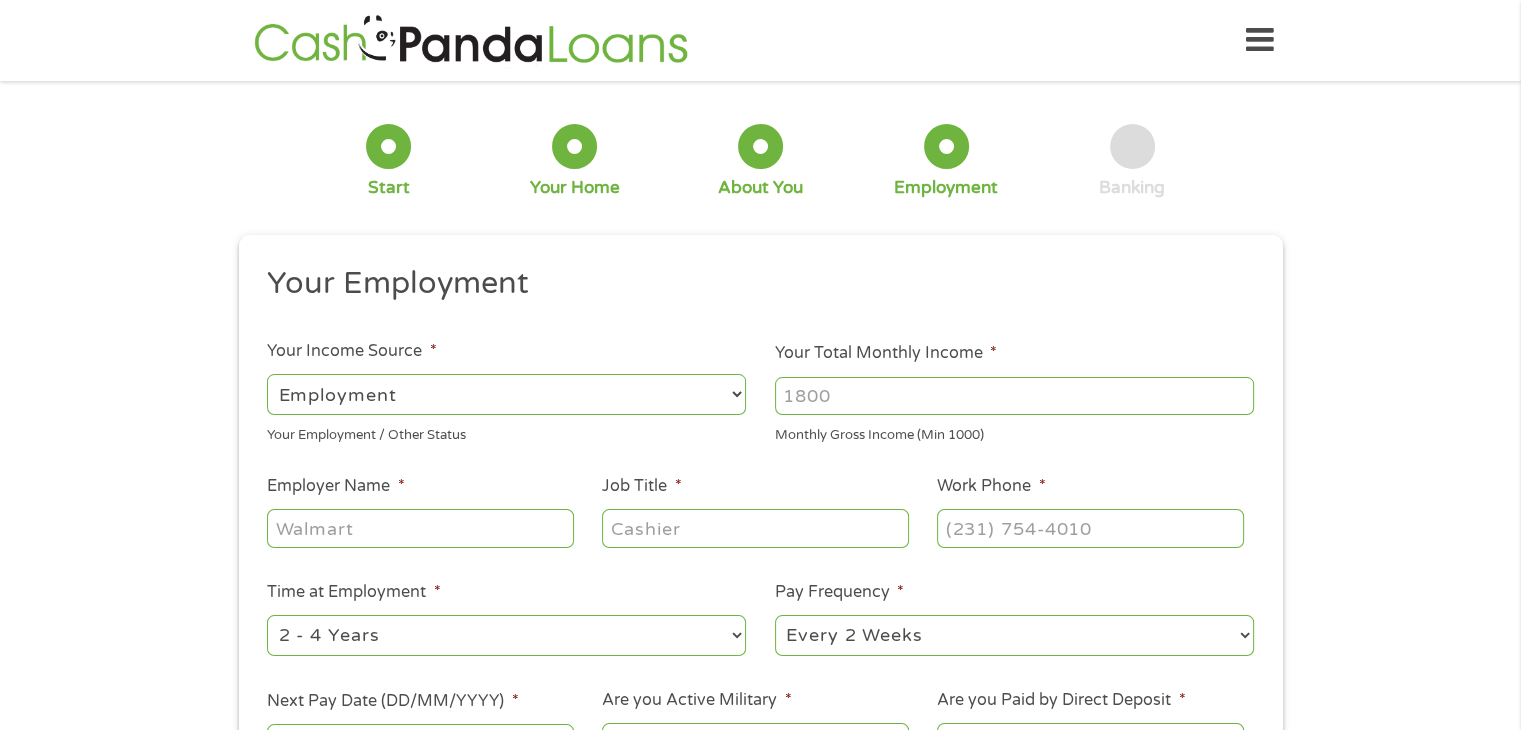 click on "--- Choose one --- Employment Self Employed Benefits" at bounding box center [506, 394] 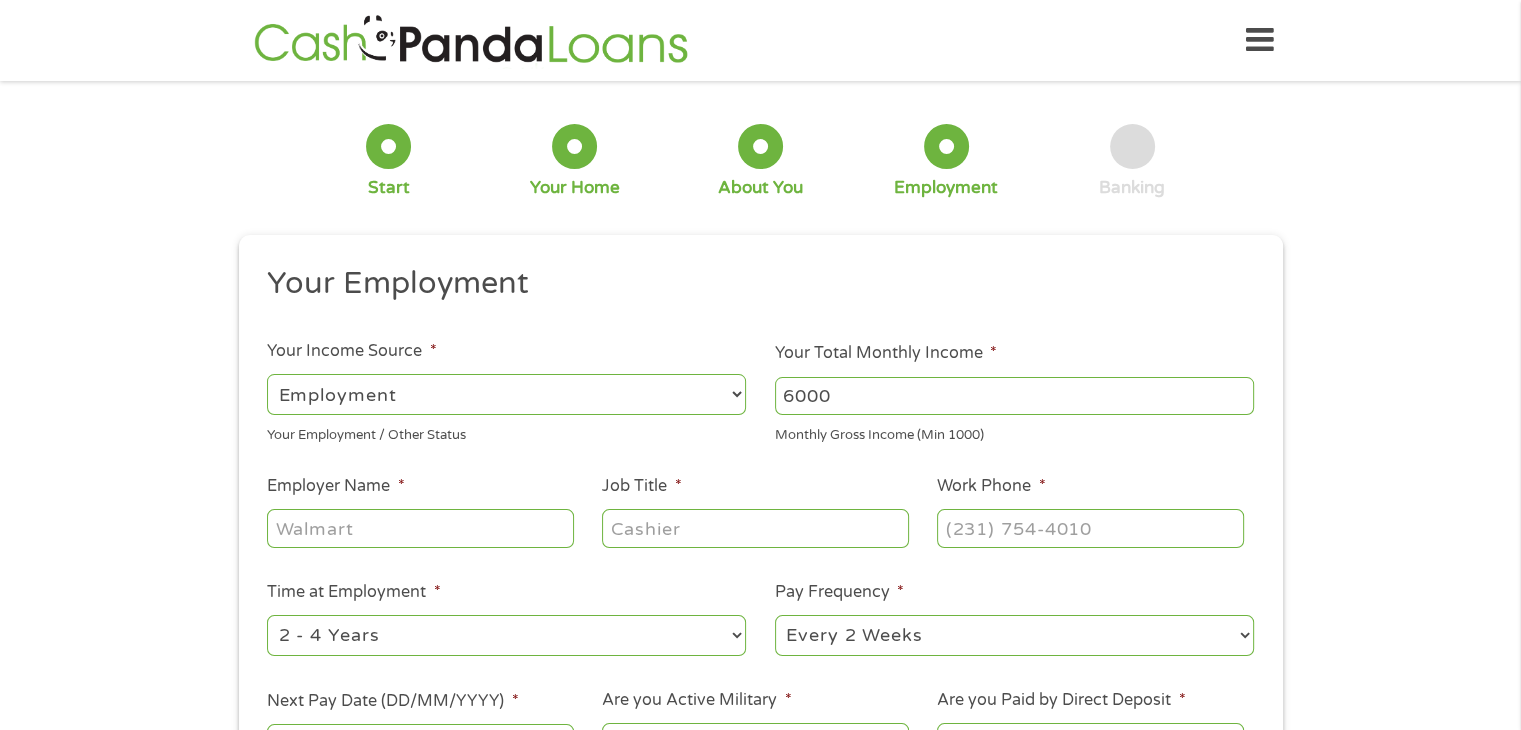 type on "6000" 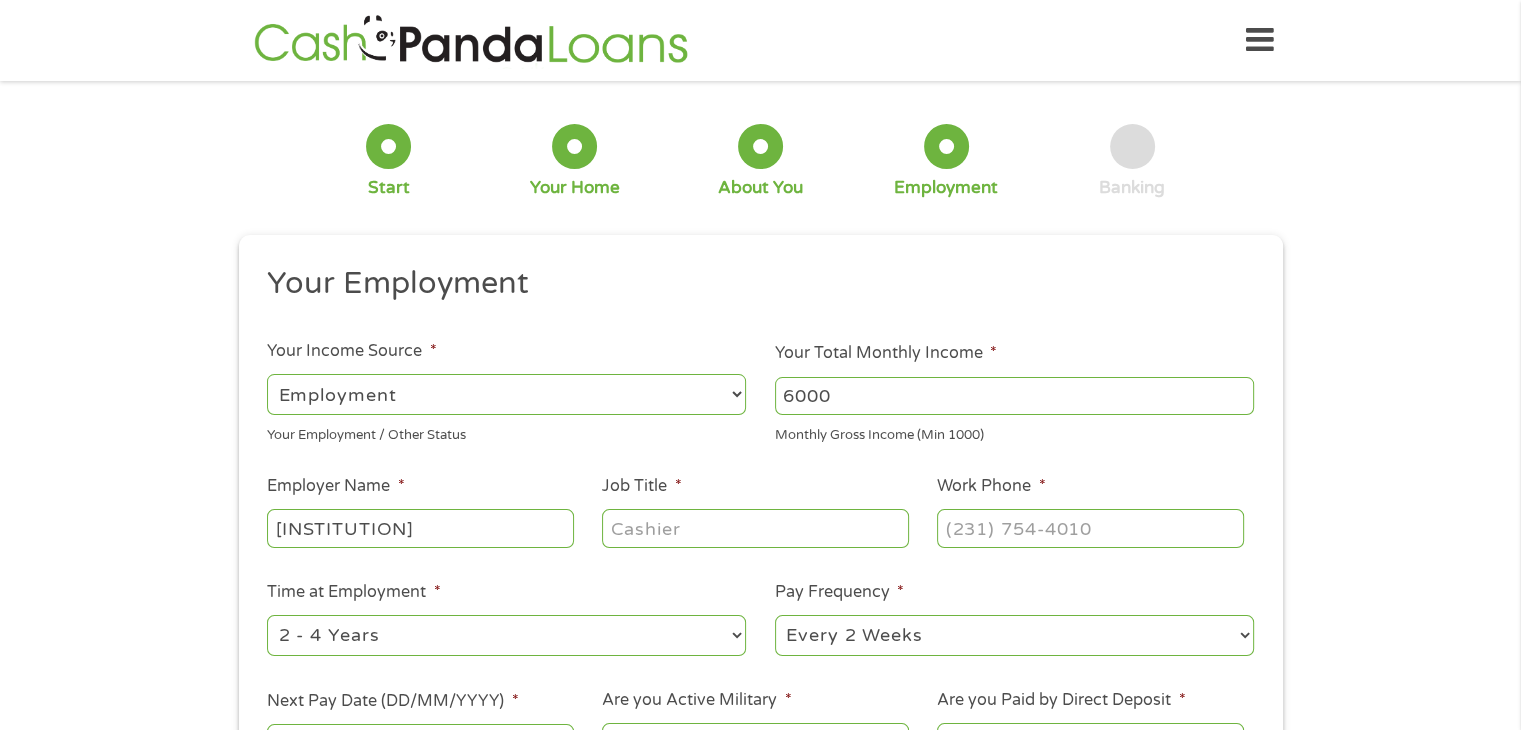 type on "[INSTITUTION]" 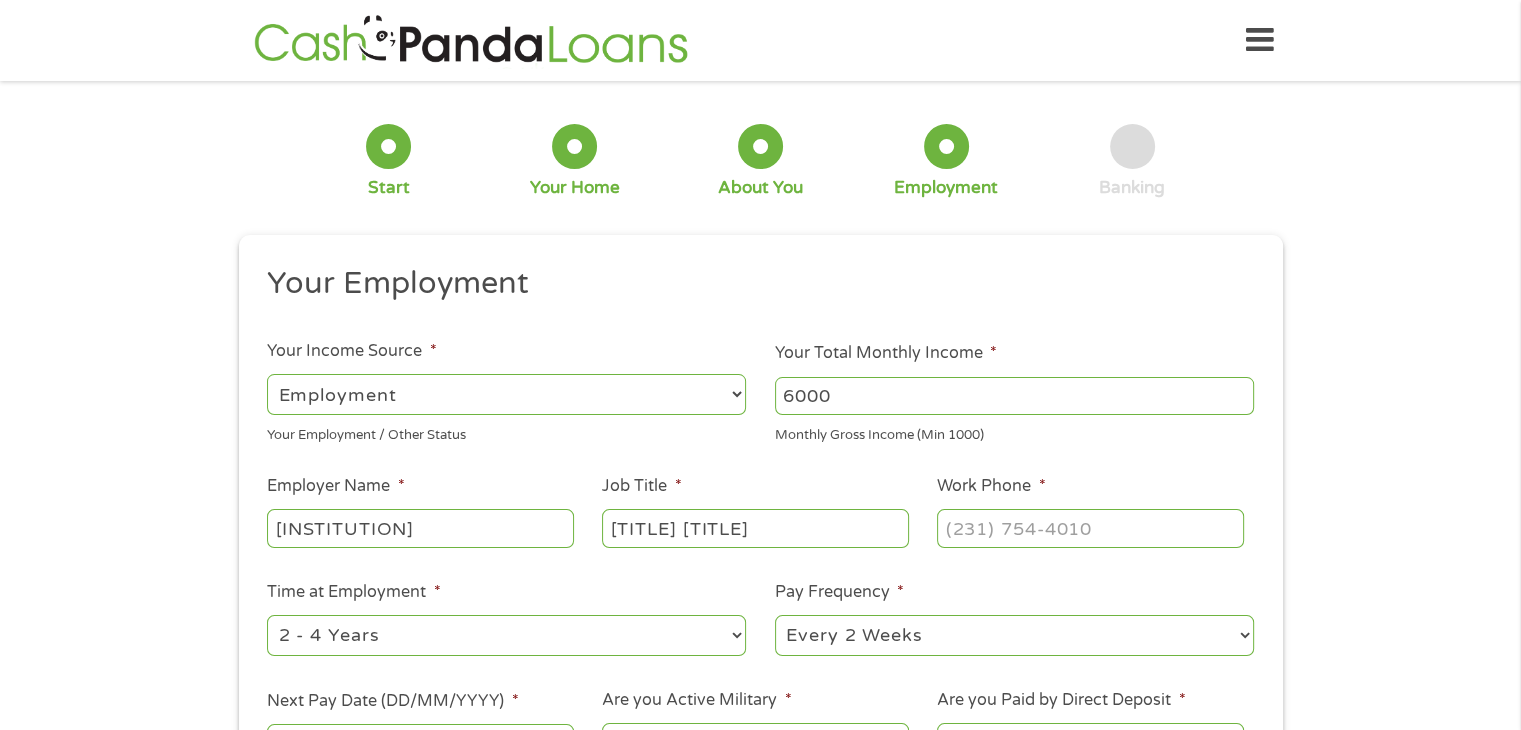 type on "[TITLE] [TITLE]" 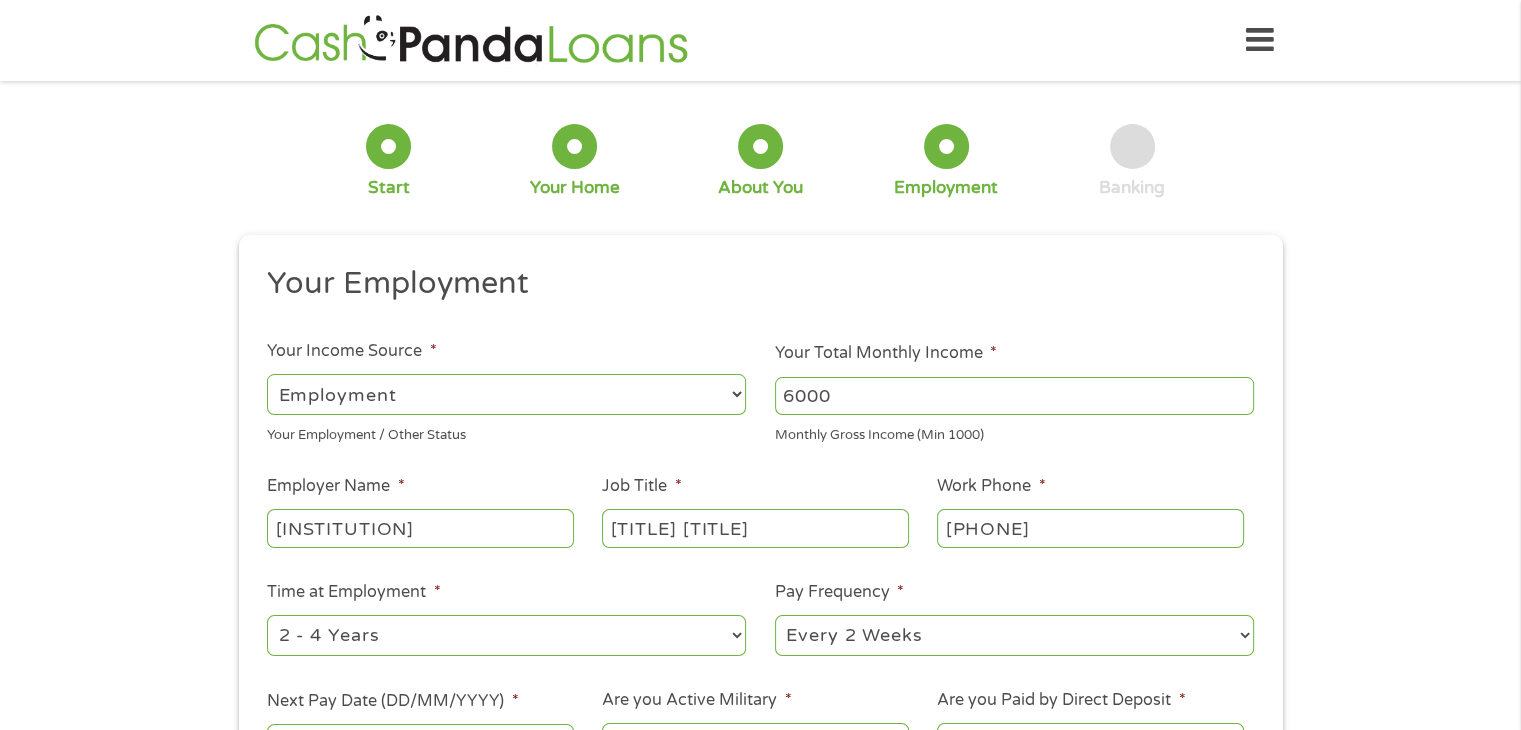 type on "[PHONE]" 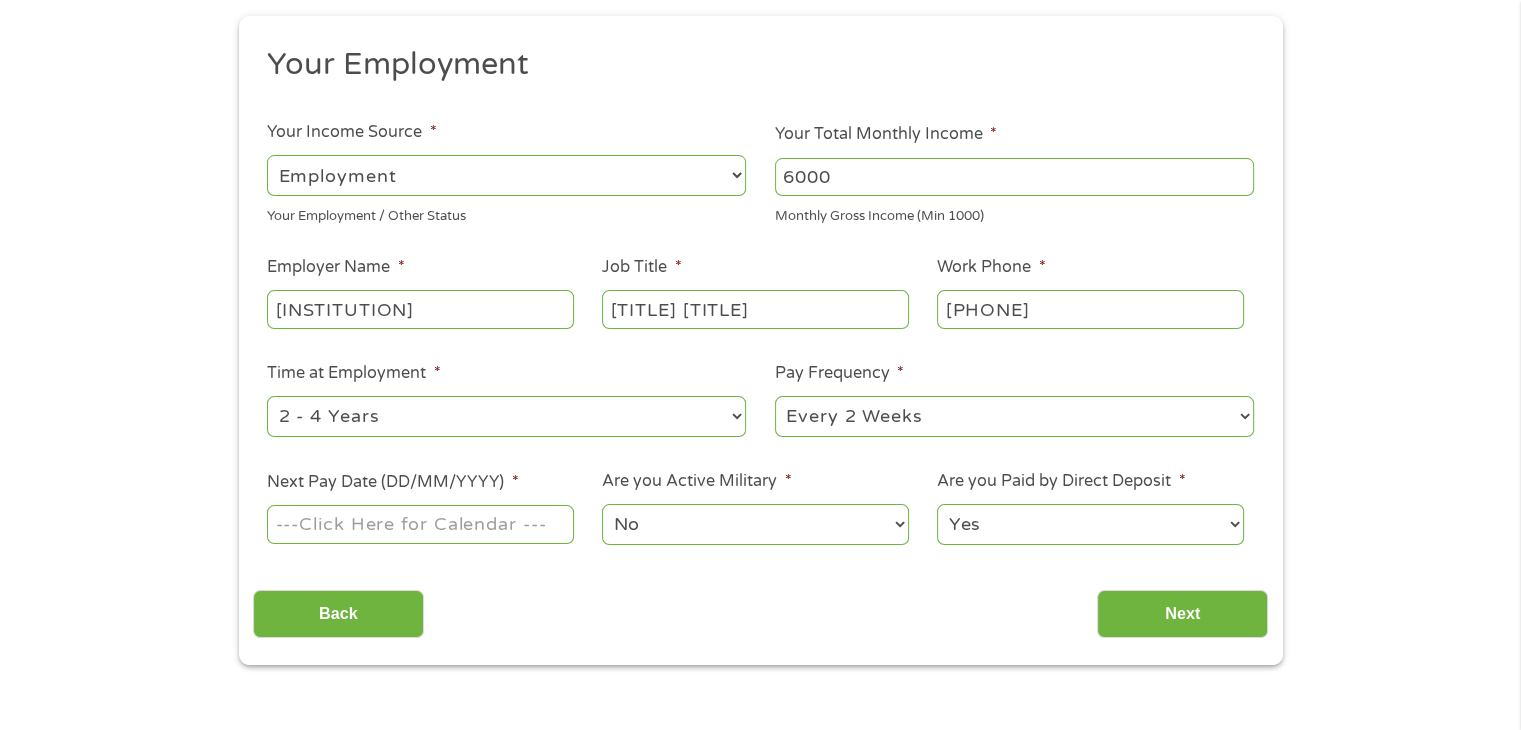 scroll, scrollTop: 600, scrollLeft: 0, axis: vertical 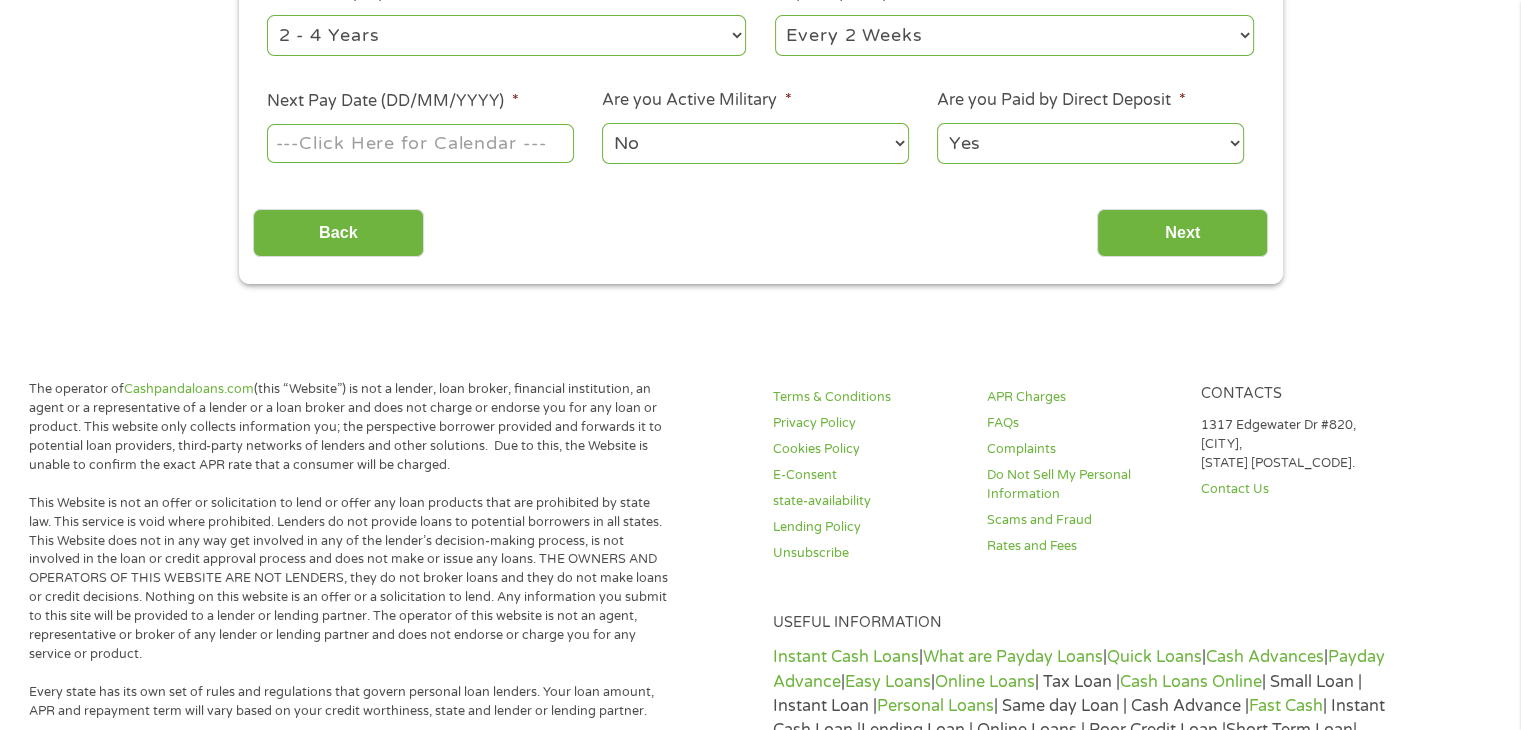 click on "This field is hidden when viewing the form gclid EAIaIQobChMIwLPw3v_qjgMVDFJ_AB2wVCjhEAAYBCAAEgJUe_D_BwE This field is hidden when viewing the form Referrer https://www.cashpandaloans.com/?medium=adwords&source=adwords&campaign=21057743473&adgroup=&creative=&position=&keyword=&utm_term=%7Bsearchterm%7D&matchtype=&device=c&network=x&gad_source=1&gad_campaignid=21054584072&gbraid=0AAAAABxw2Iik2tTjeIANTN3FVVU1Av1vS&gclid=EAIaIQobChMIwLPw3v_qjgMVDFJ_AB2wVCjhEAAYBCAAEgJUe_D_BwE This field is hidden when viewing the form Source adwords This field is hidden when viewing the form Campaign 21057743473 Medium adwords adgroup c x" at bounding box center (760, 584) 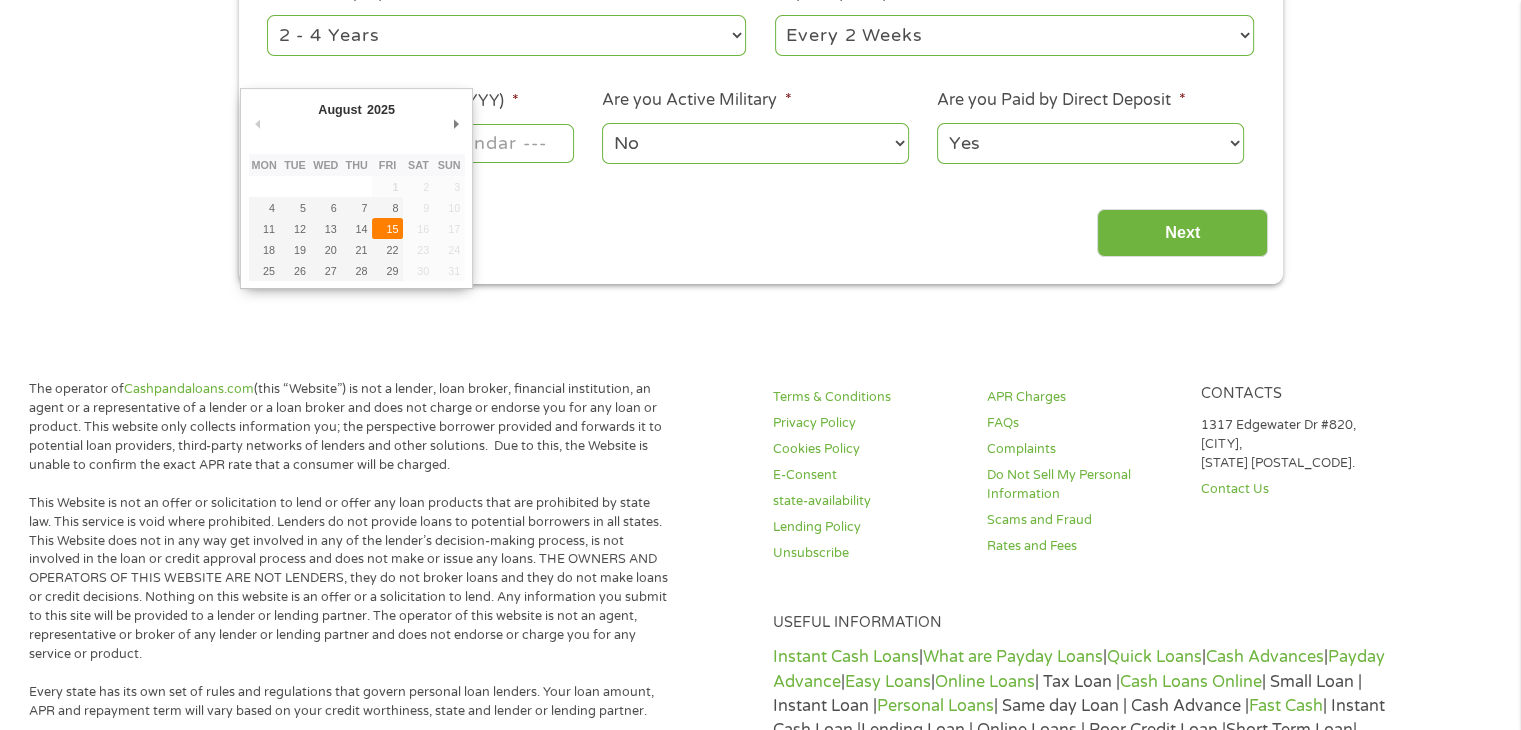 type on "15/08/2025" 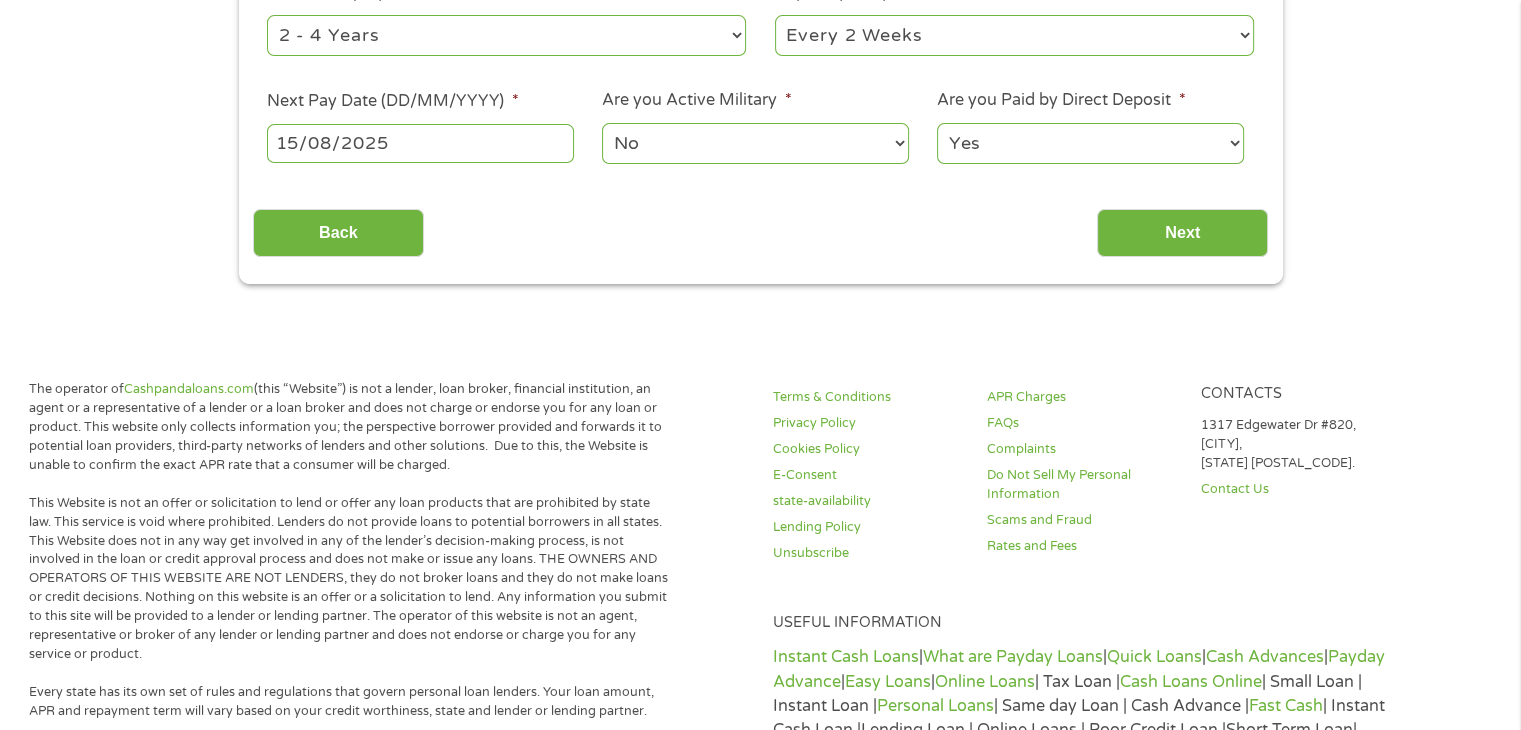 click on "No Yes" at bounding box center [755, 143] 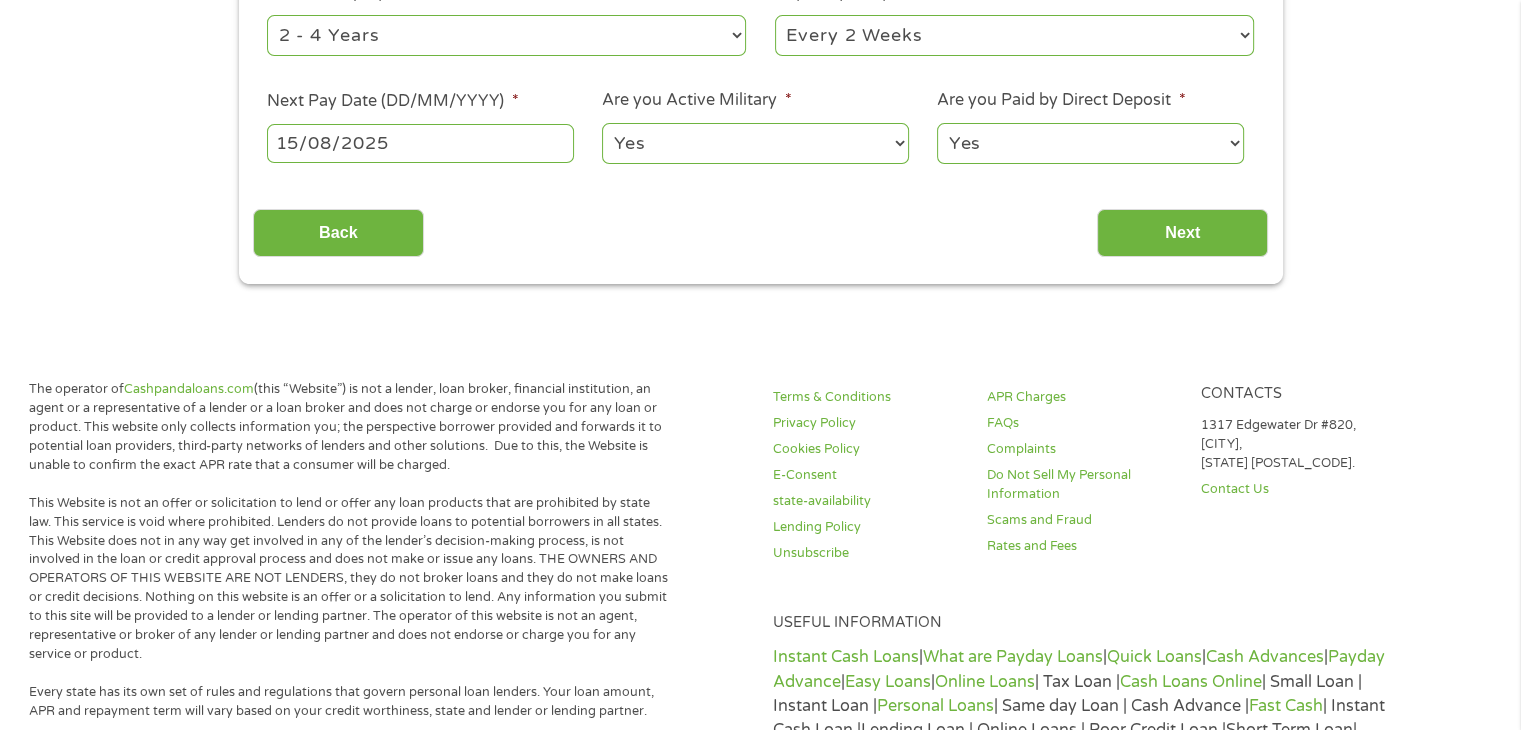 drag, startPoint x: 847, startPoint y: 149, endPoint x: 840, endPoint y: 161, distance: 13.892444 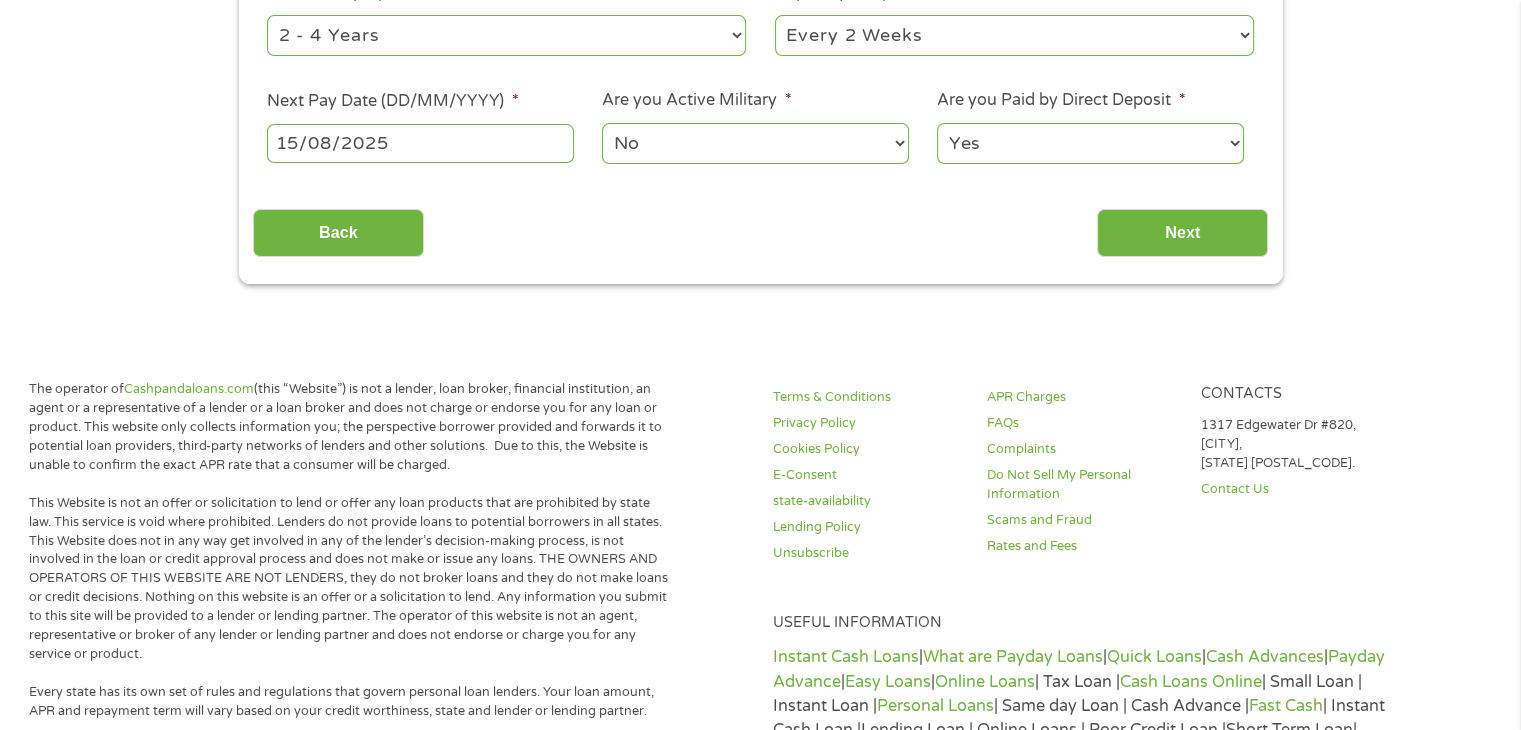 click on "No Yes" at bounding box center [755, 143] 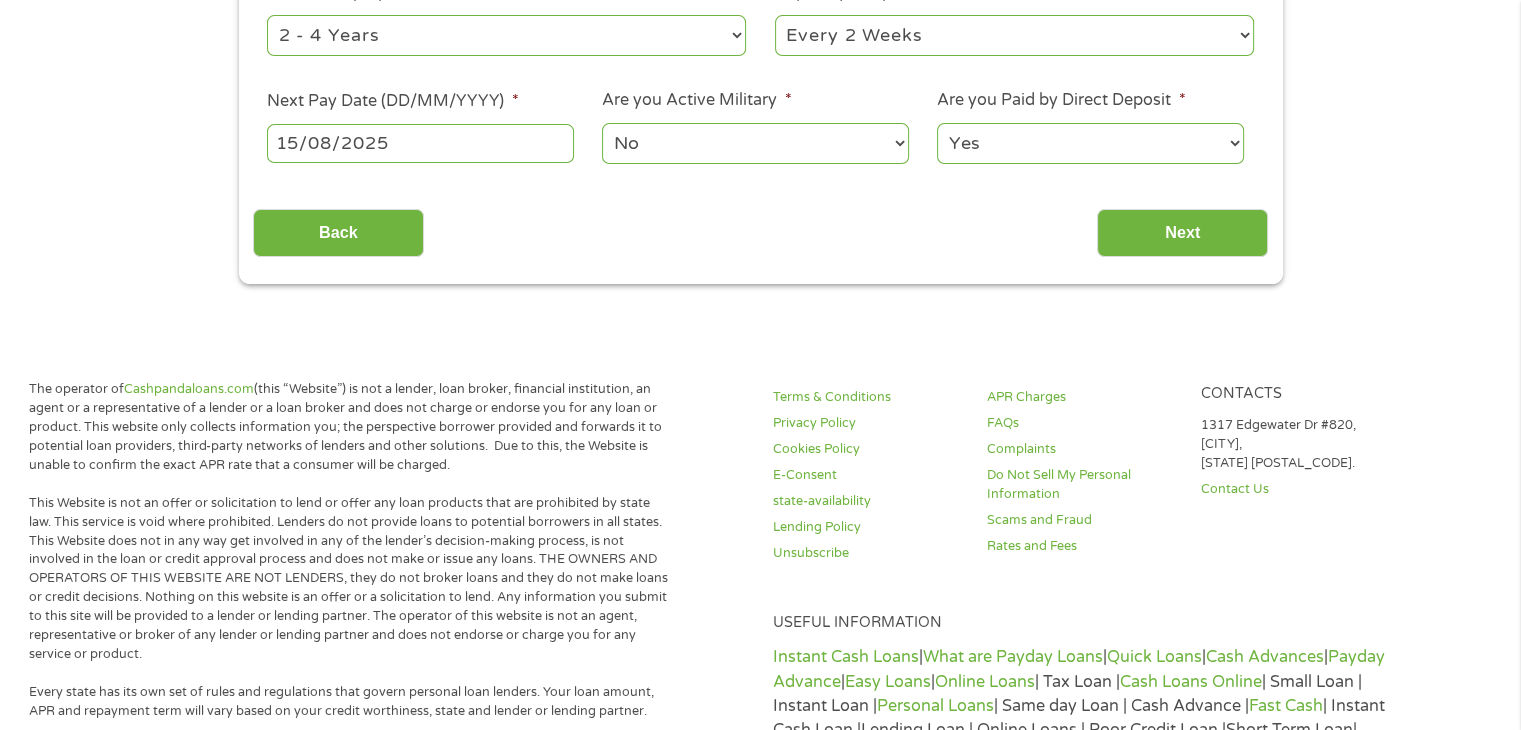 click on "Yes No" at bounding box center [1090, 143] 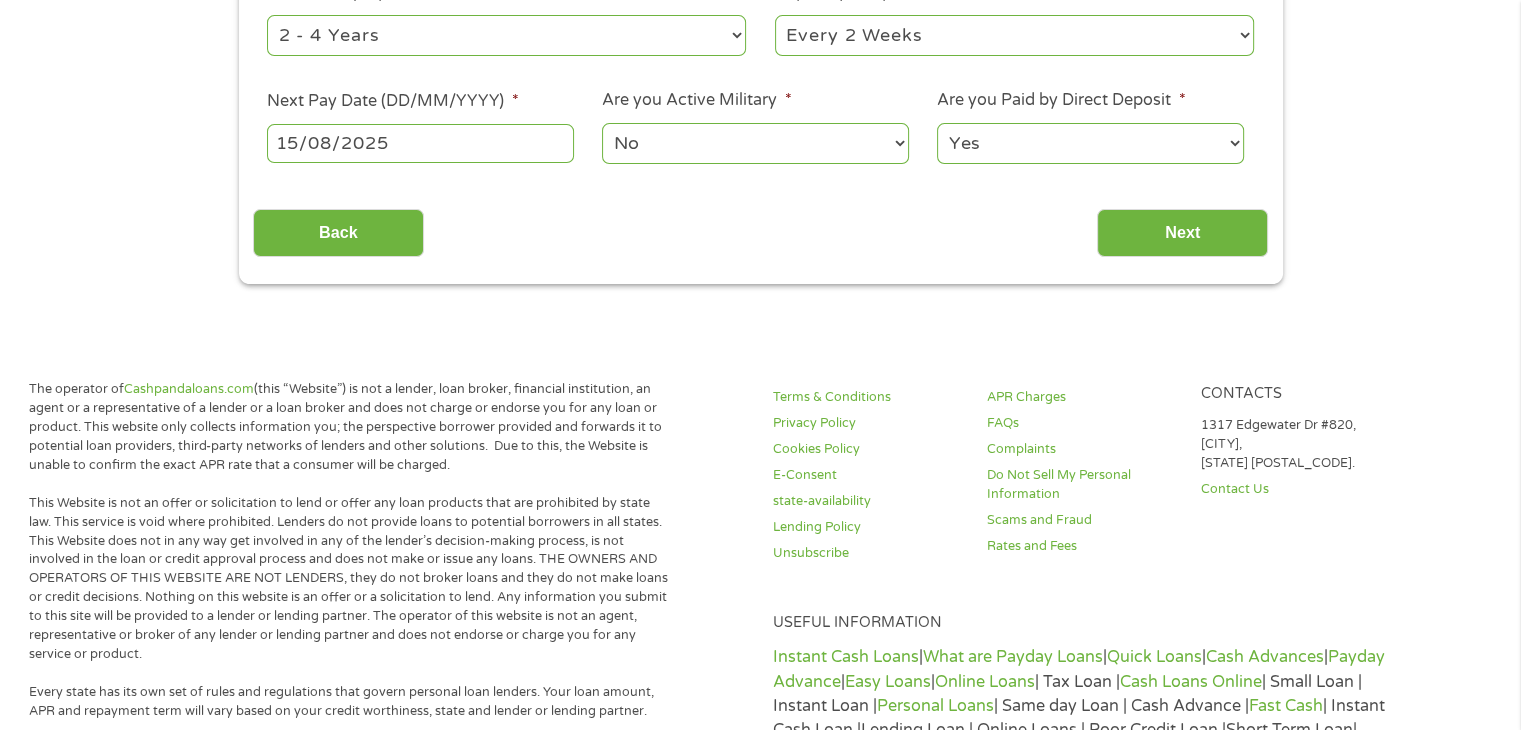 click on "Yes No" at bounding box center (1090, 143) 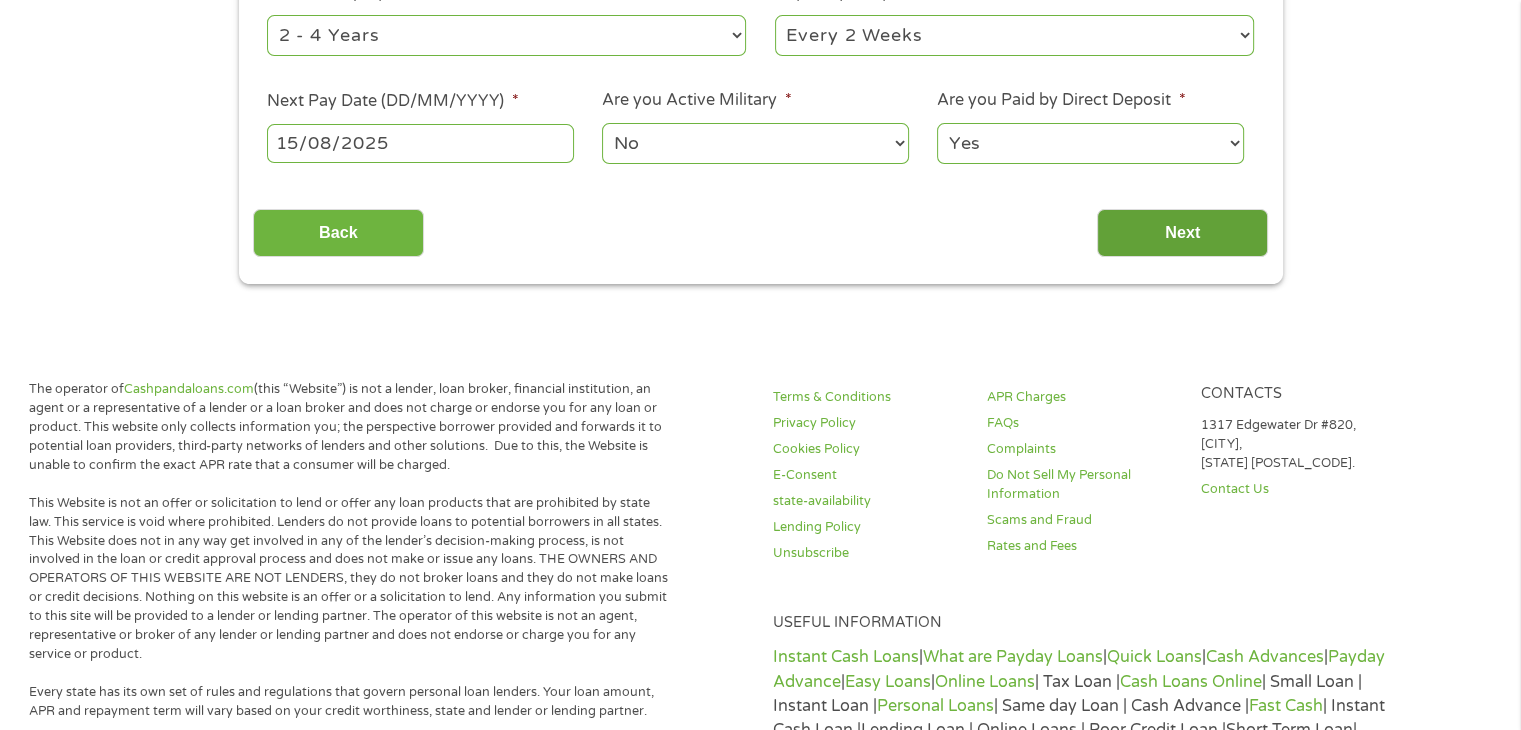 click on "Next" at bounding box center (1182, 233) 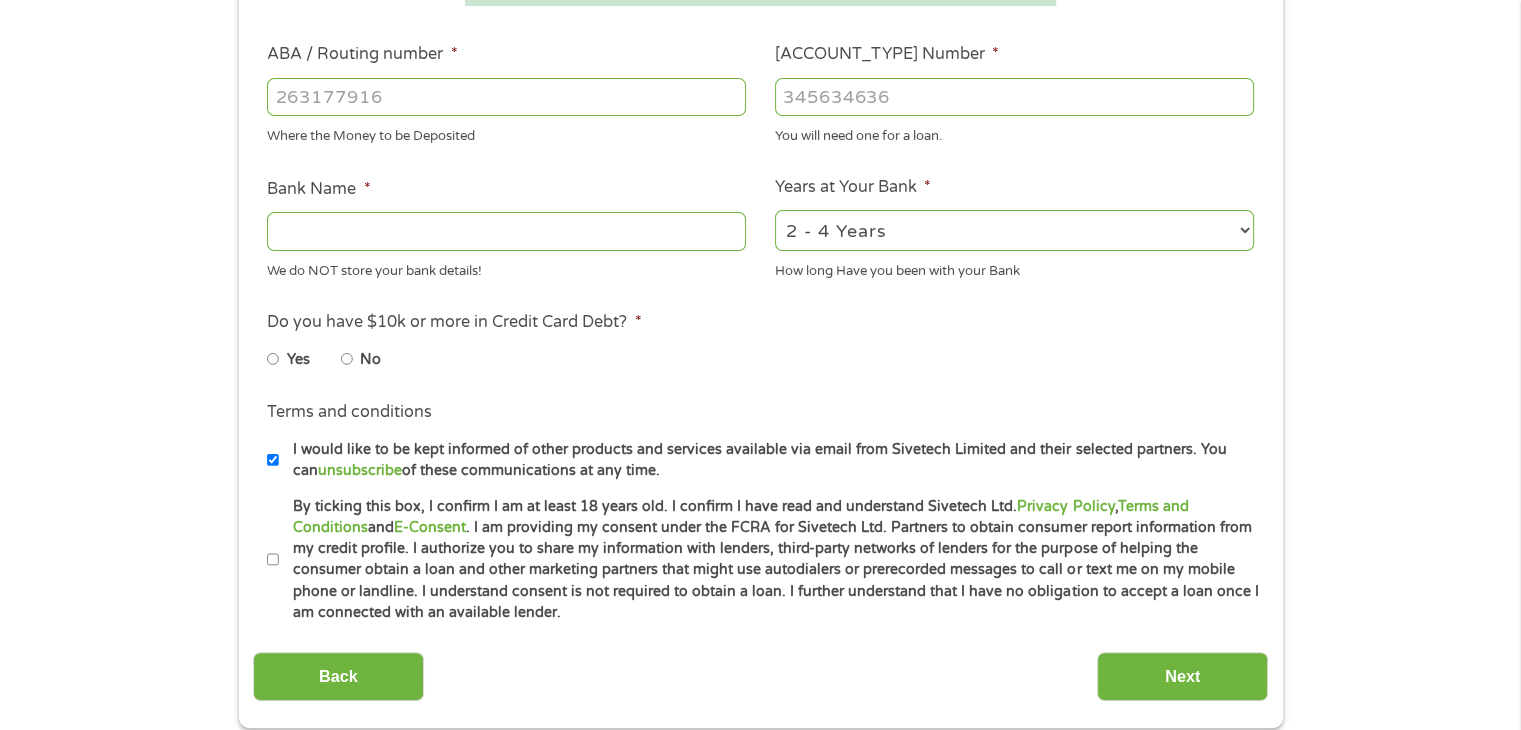 scroll, scrollTop: 8, scrollLeft: 8, axis: both 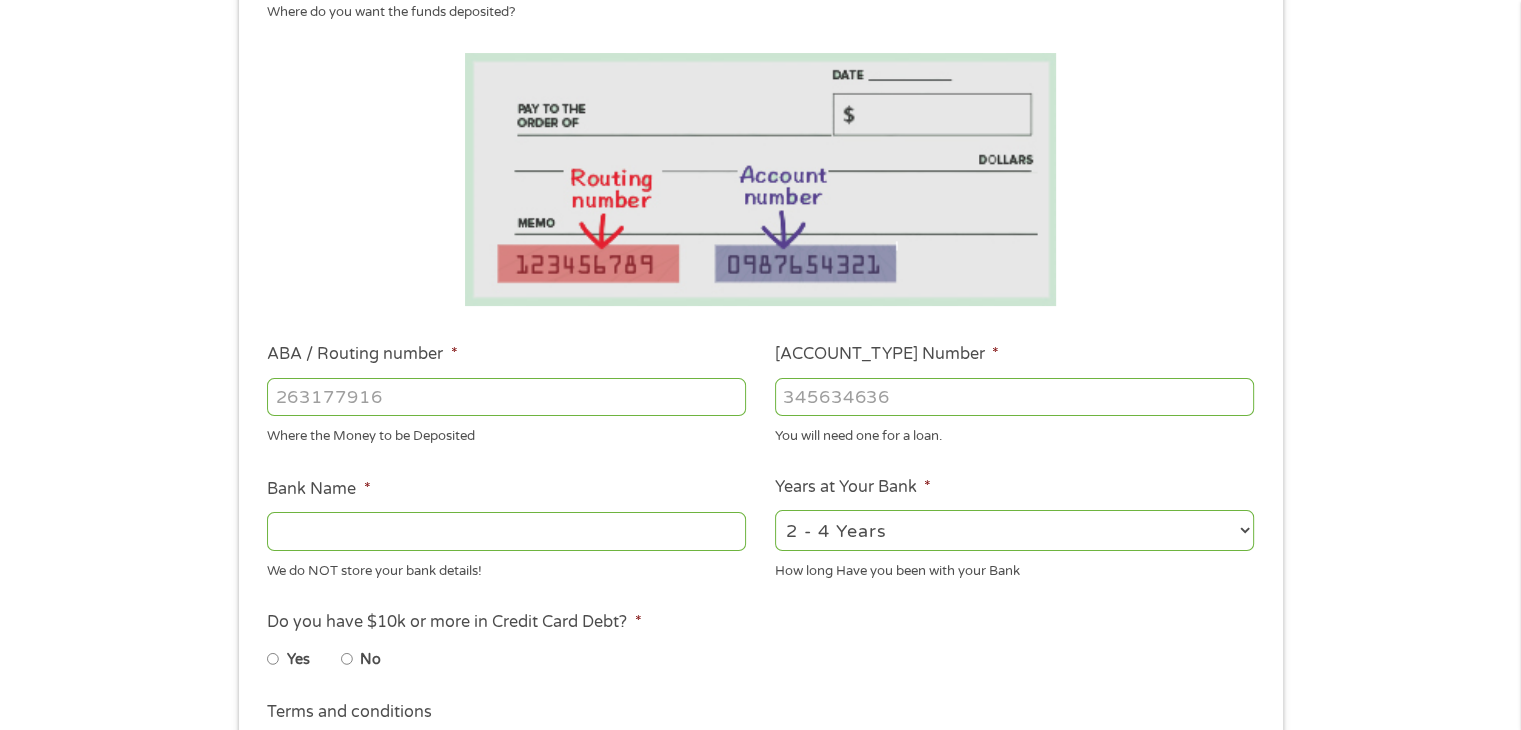 click on "ABA / Routing number *" at bounding box center (506, 397) 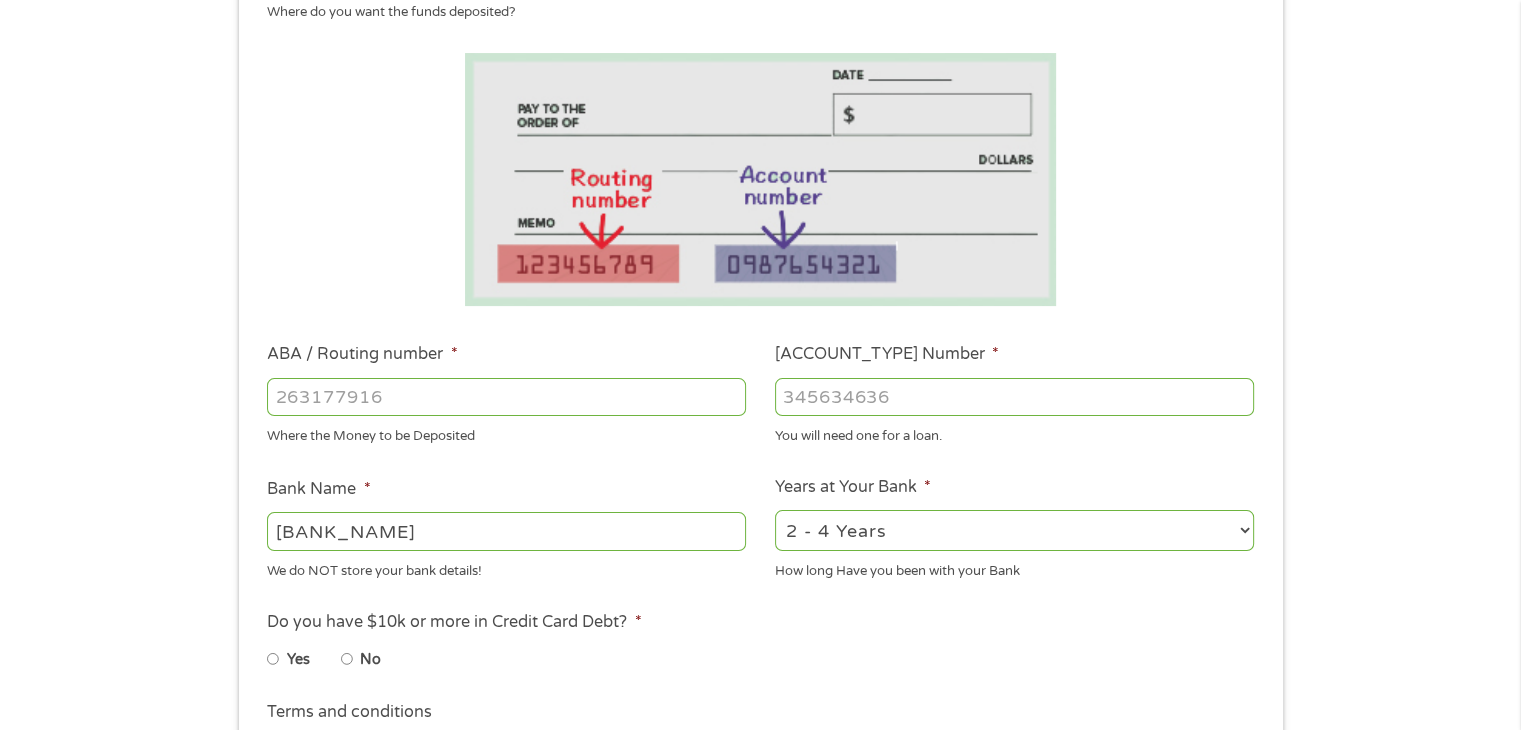 type on "[ROUTING_NUMBER]" 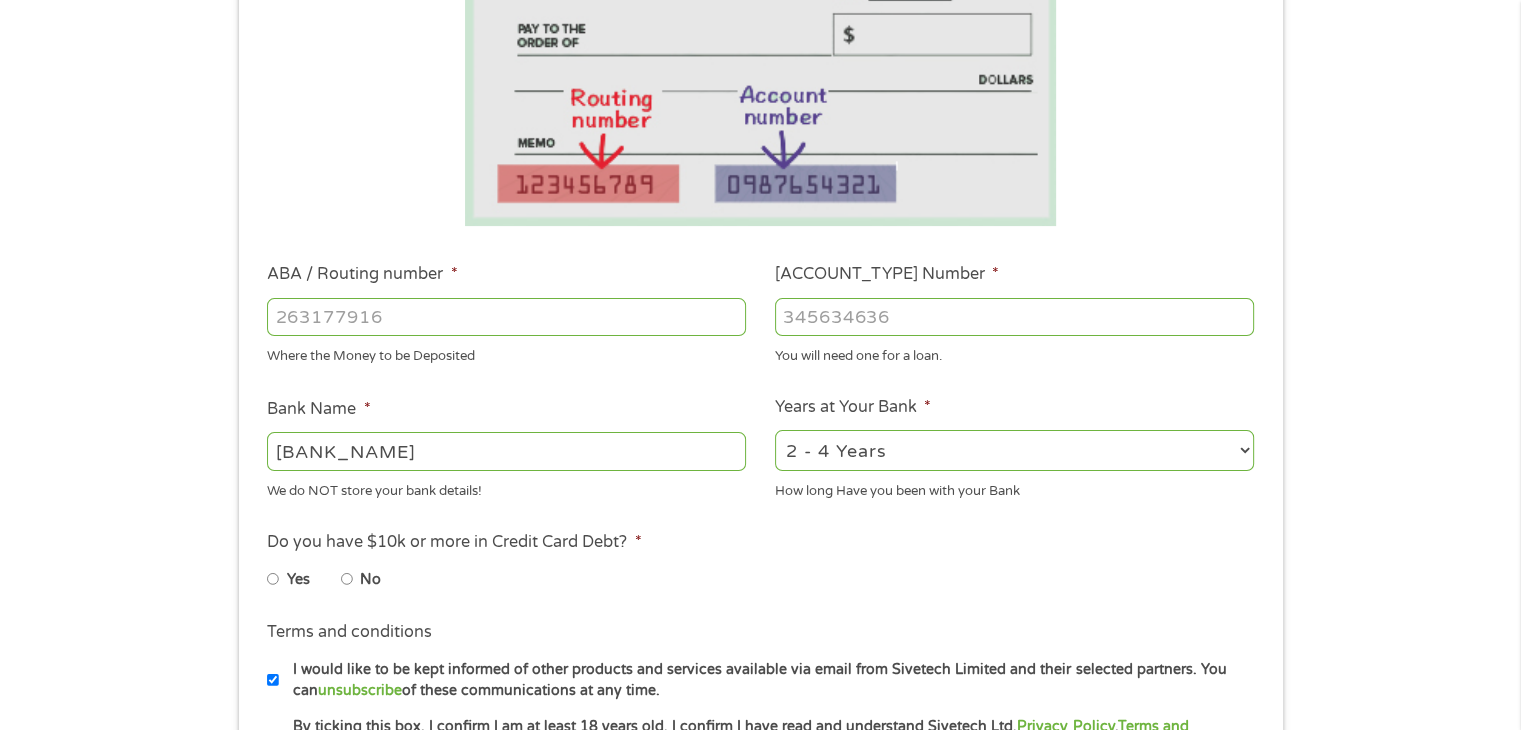 scroll, scrollTop: 500, scrollLeft: 0, axis: vertical 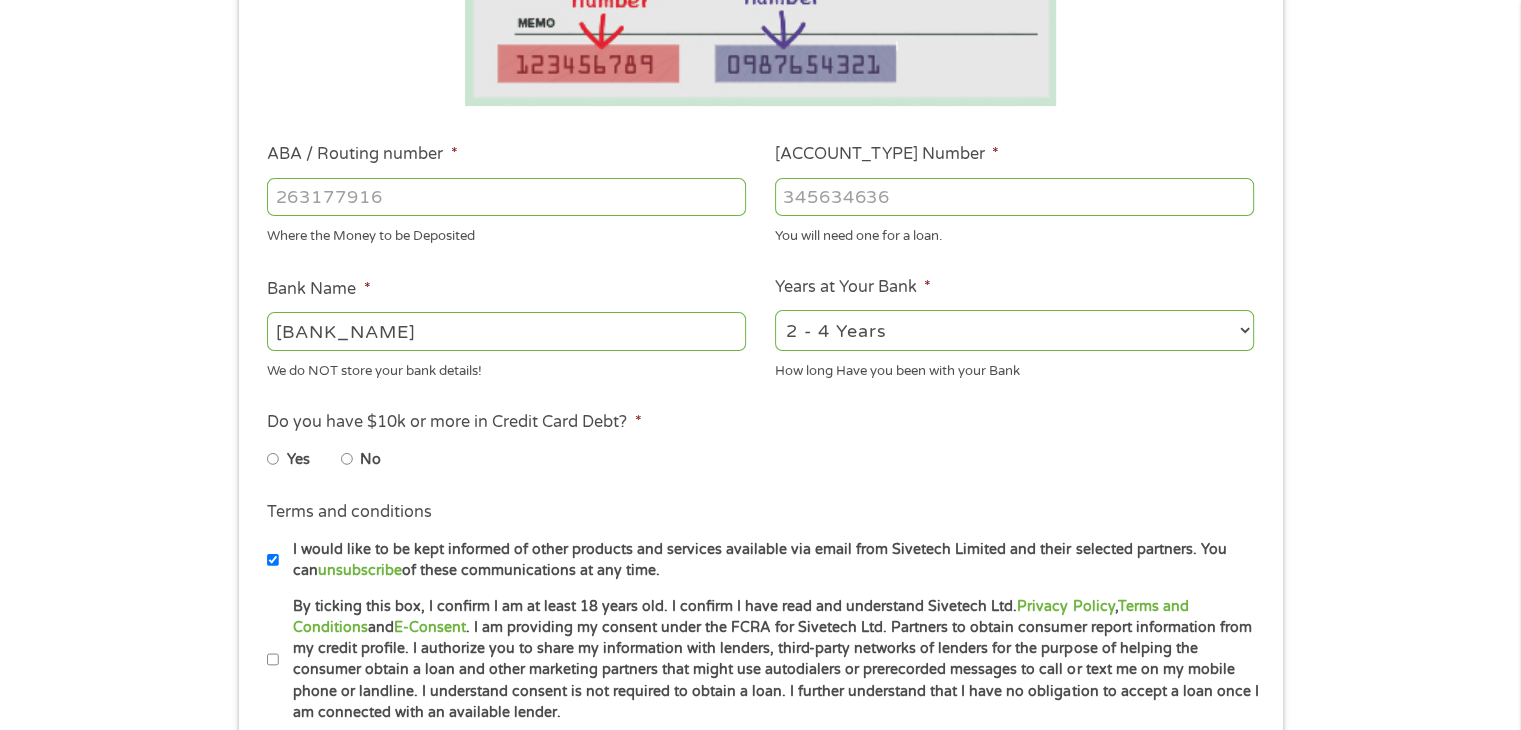 type on "[NUMBER]" 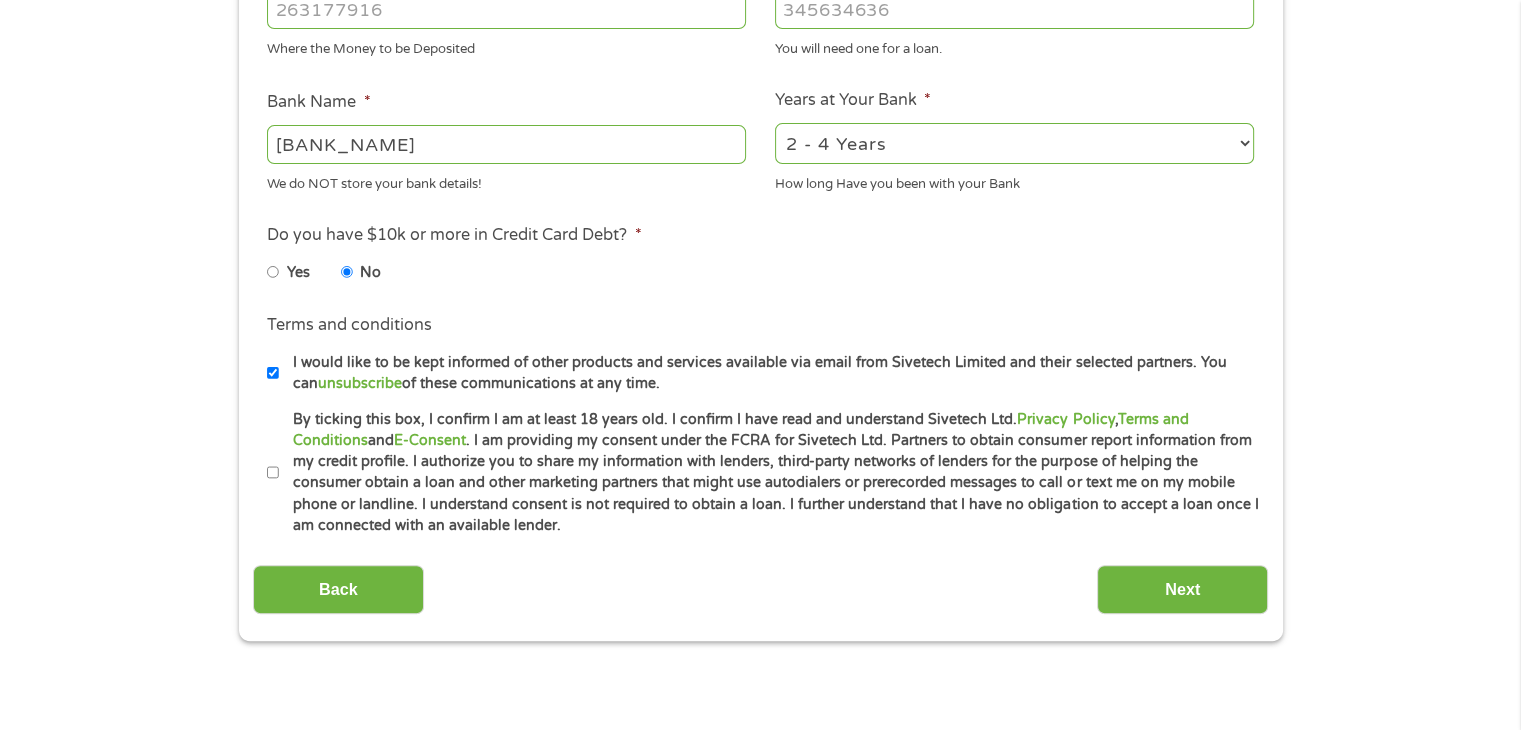 scroll, scrollTop: 700, scrollLeft: 0, axis: vertical 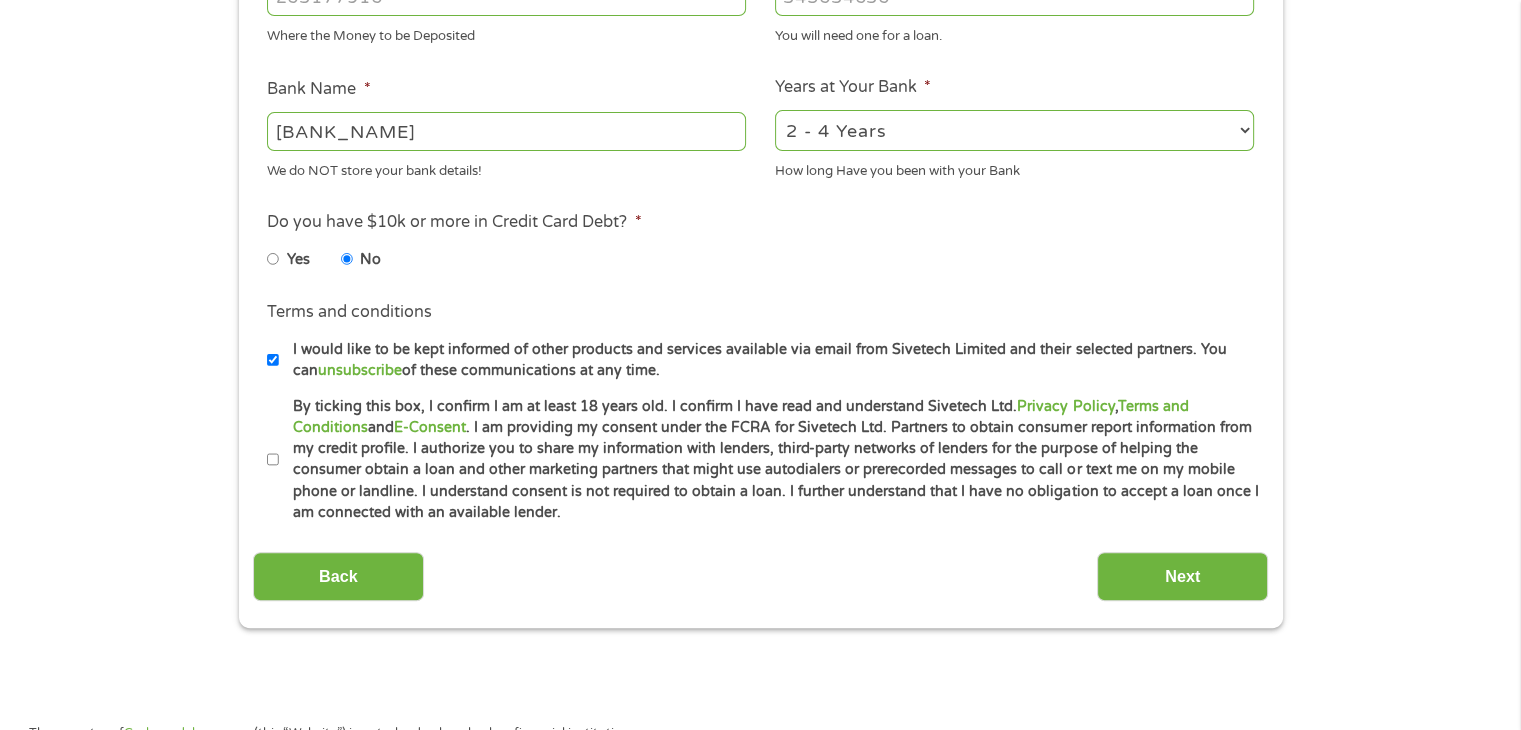 click on "By ticking this box, I confirm I am at least 18 years old. I confirm I have read and understand Sivetech Ltd.  Privacy Policy ,  Terms and Conditions  and  E-Consent . I am providing my consent under the FCRA for Sivetech Ltd. Partners to obtain consumer report information from my credit profile. I authorize you to share my information with lenders, third-party networks of lenders for the purpose of helping the consumer obtain a loan and other marketing partners that might use autodialers or prerecorded messages to call or text me on my mobile phone or landline. I understand consent is not required to obtain a loan. I further understand that I have no obligation to accept a loan once I am connected with an available lender." at bounding box center [273, 460] 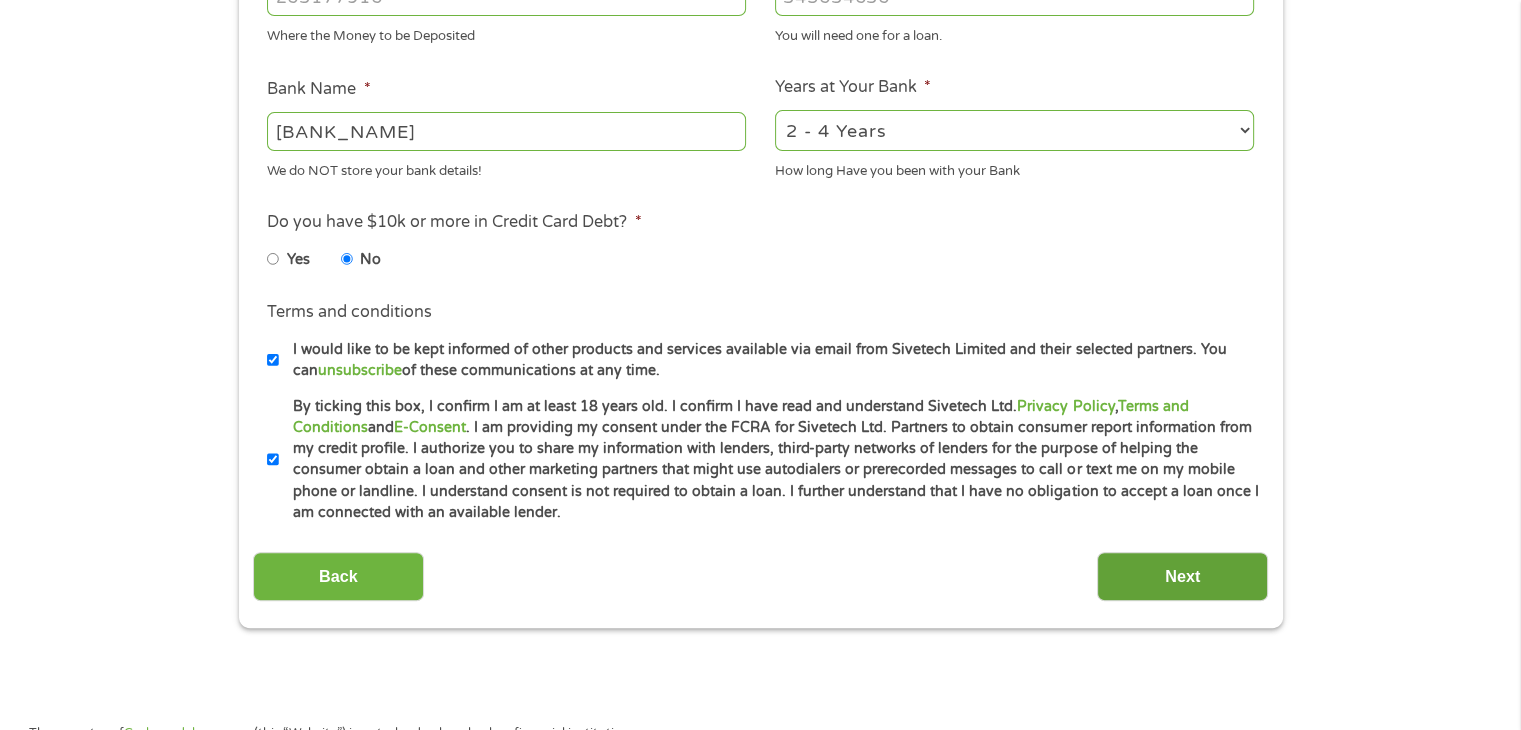 click on "Next" at bounding box center (1182, 576) 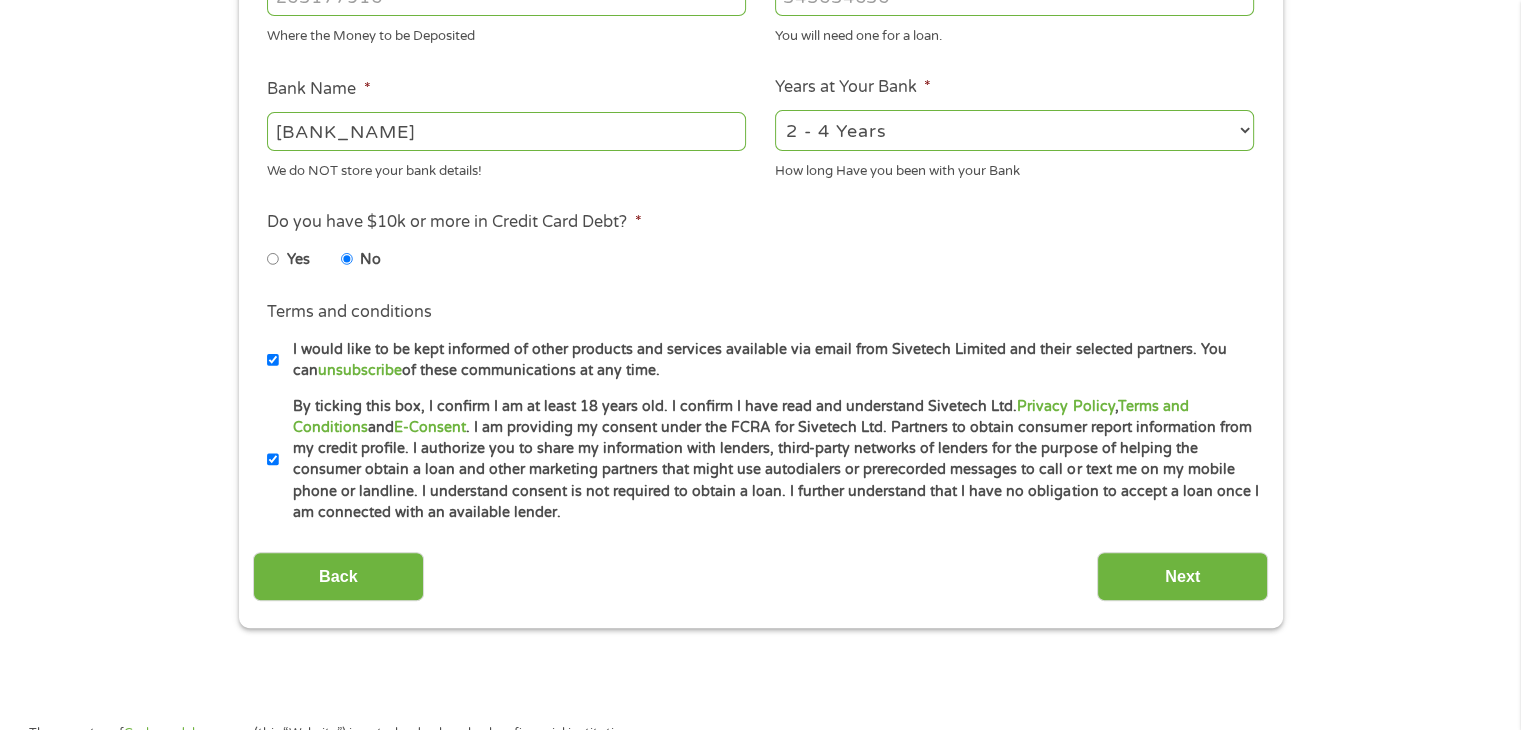 scroll, scrollTop: 8, scrollLeft: 8, axis: both 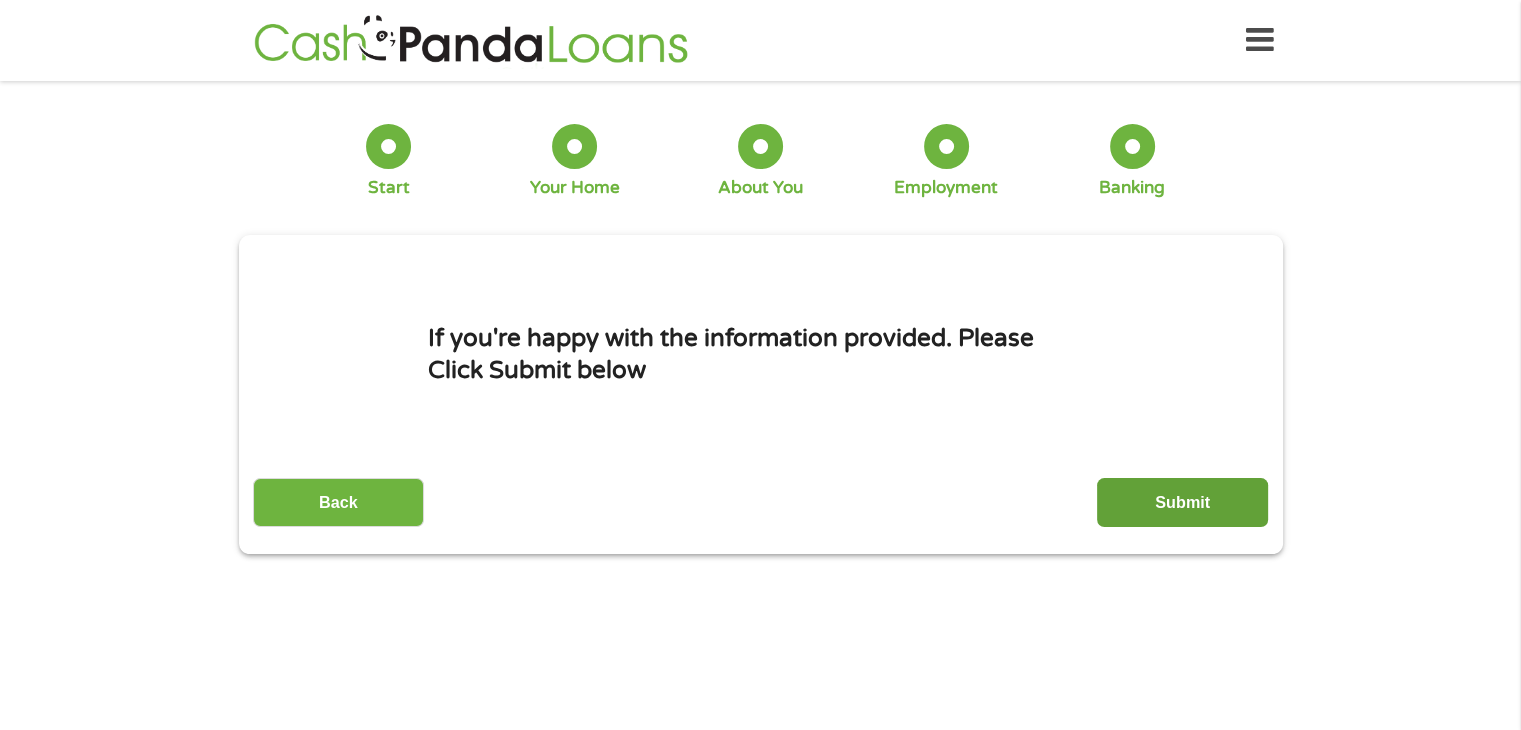 click on "Submit" at bounding box center (1182, 502) 